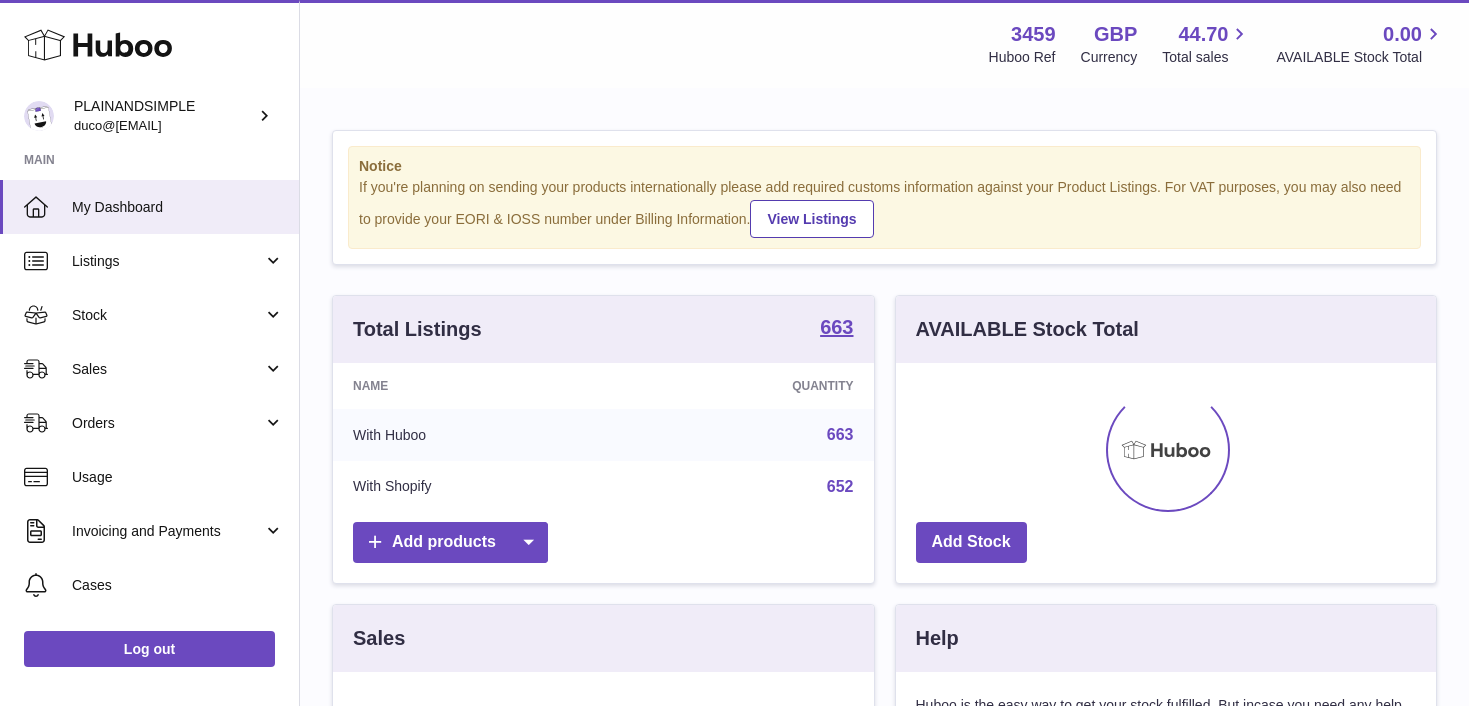scroll, scrollTop: 0, scrollLeft: 0, axis: both 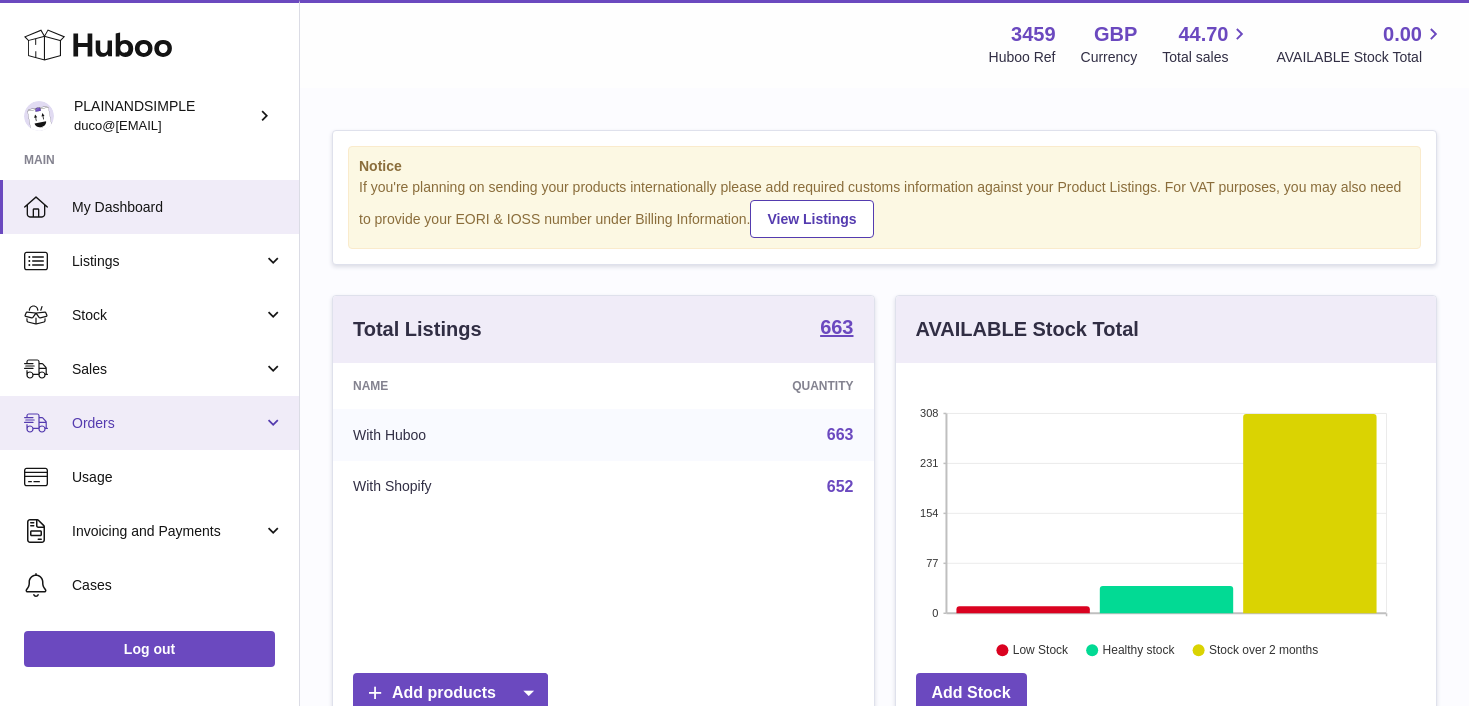 click on "Orders" at bounding box center (149, 423) 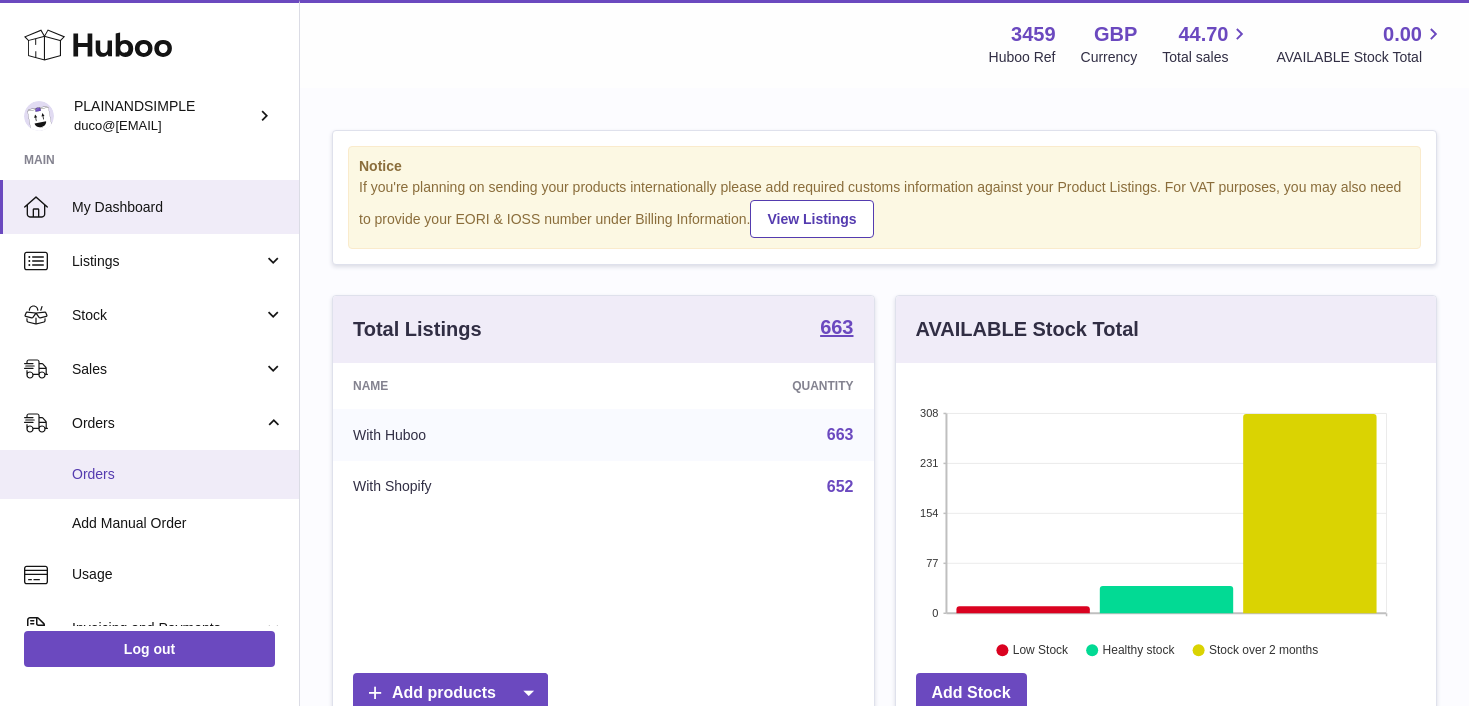 click on "Orders" at bounding box center (149, 474) 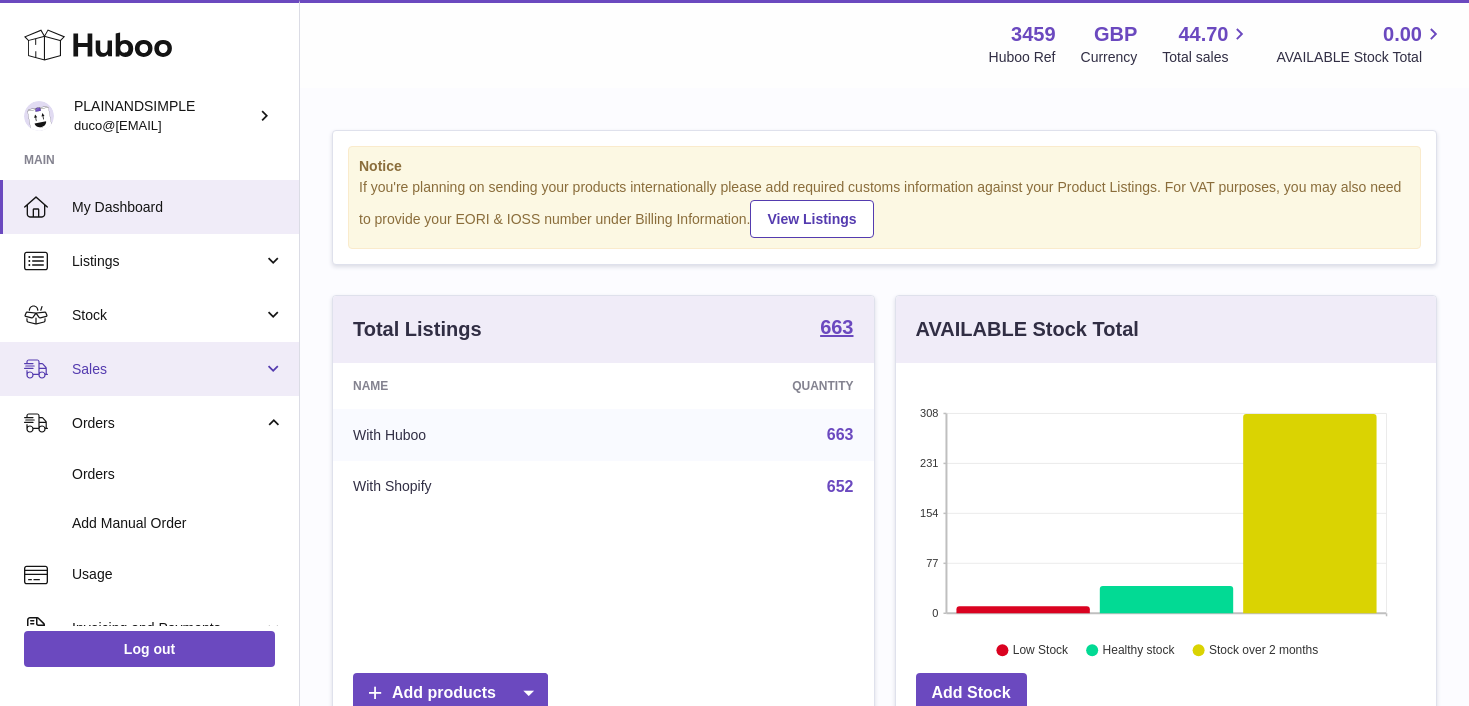 click on "Sales" at bounding box center (149, 369) 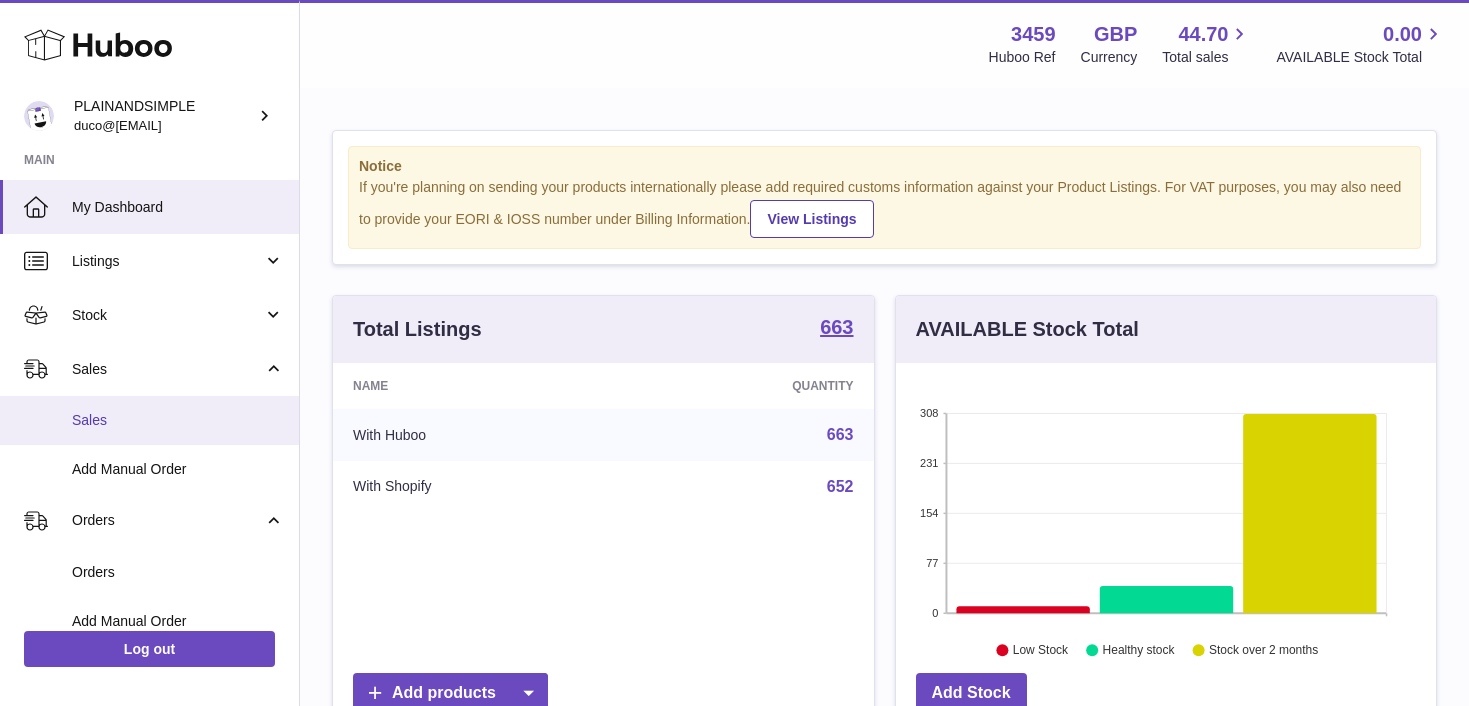 click on "Sales" at bounding box center [178, 420] 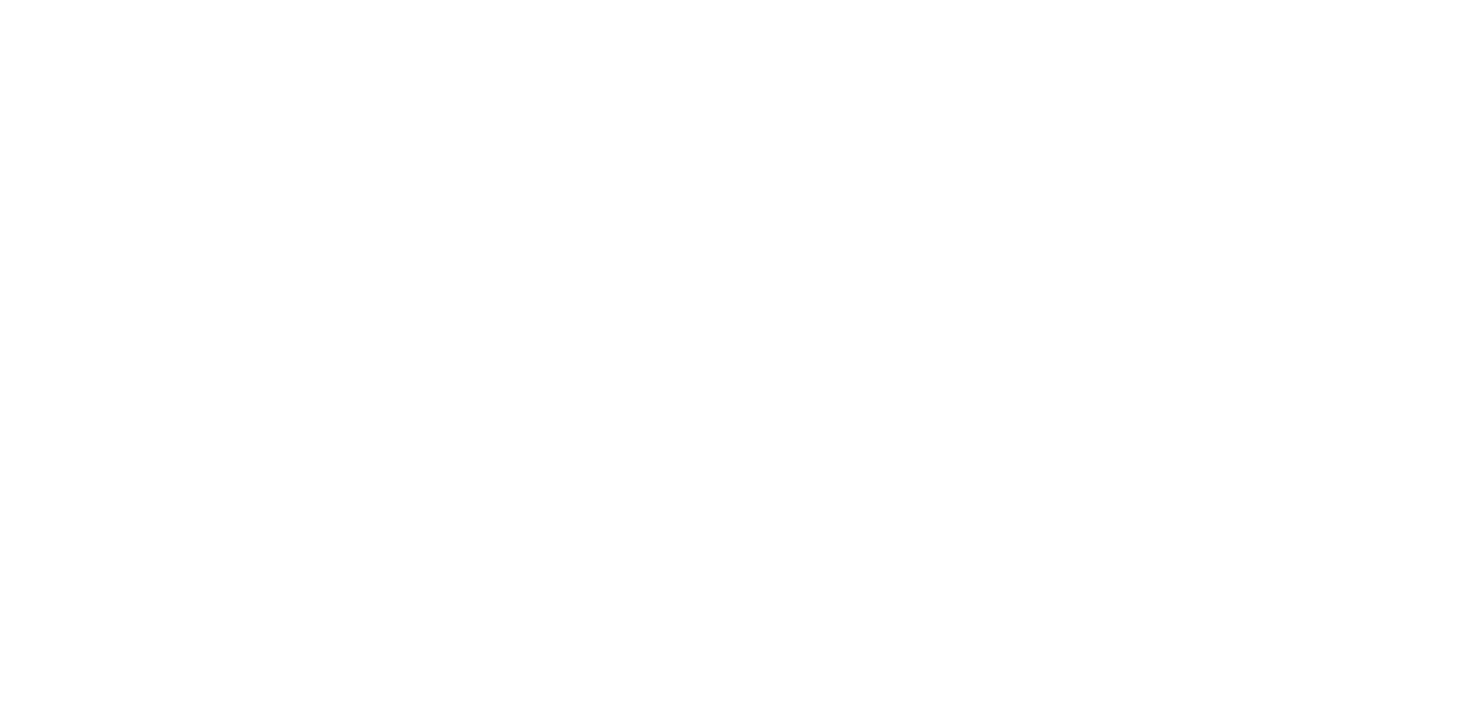 scroll, scrollTop: 0, scrollLeft: 0, axis: both 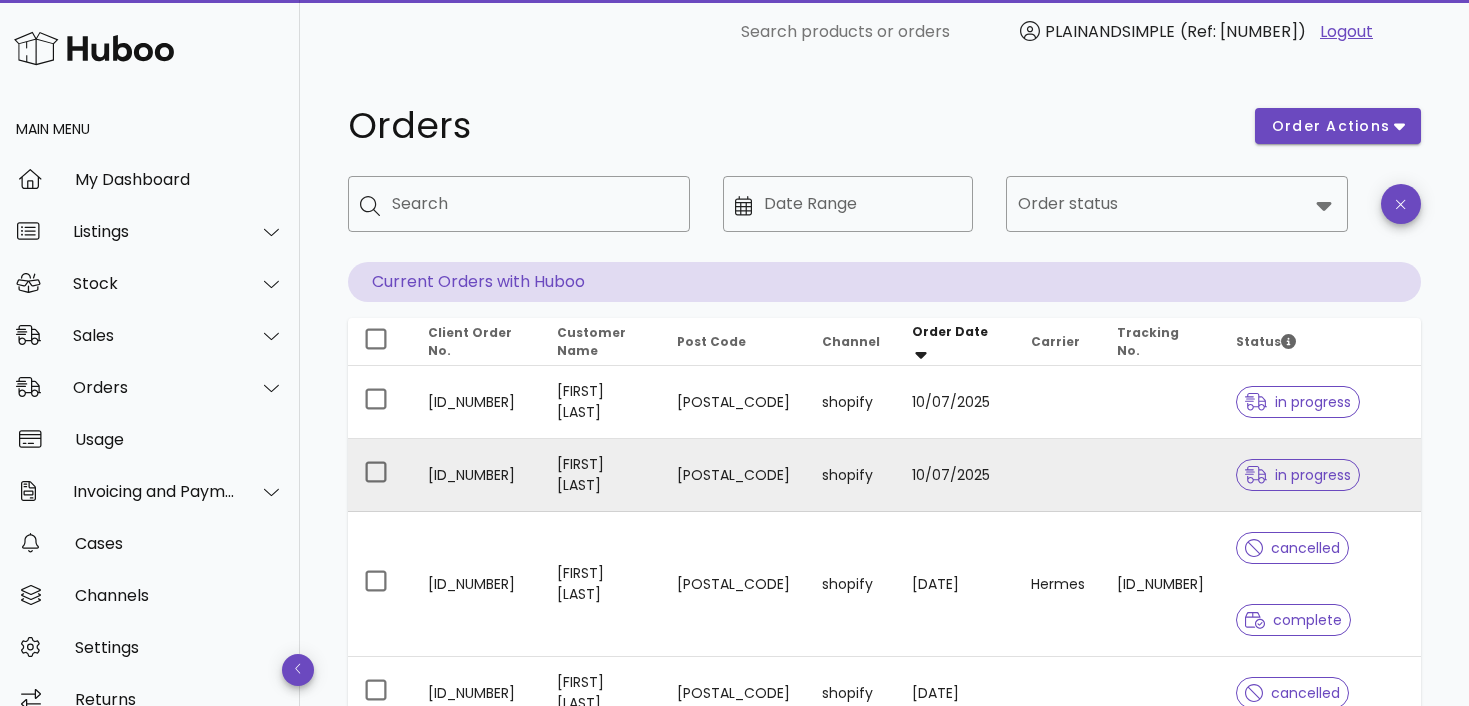 click on "[FIRST] [LAST]" at bounding box center (601, 475) 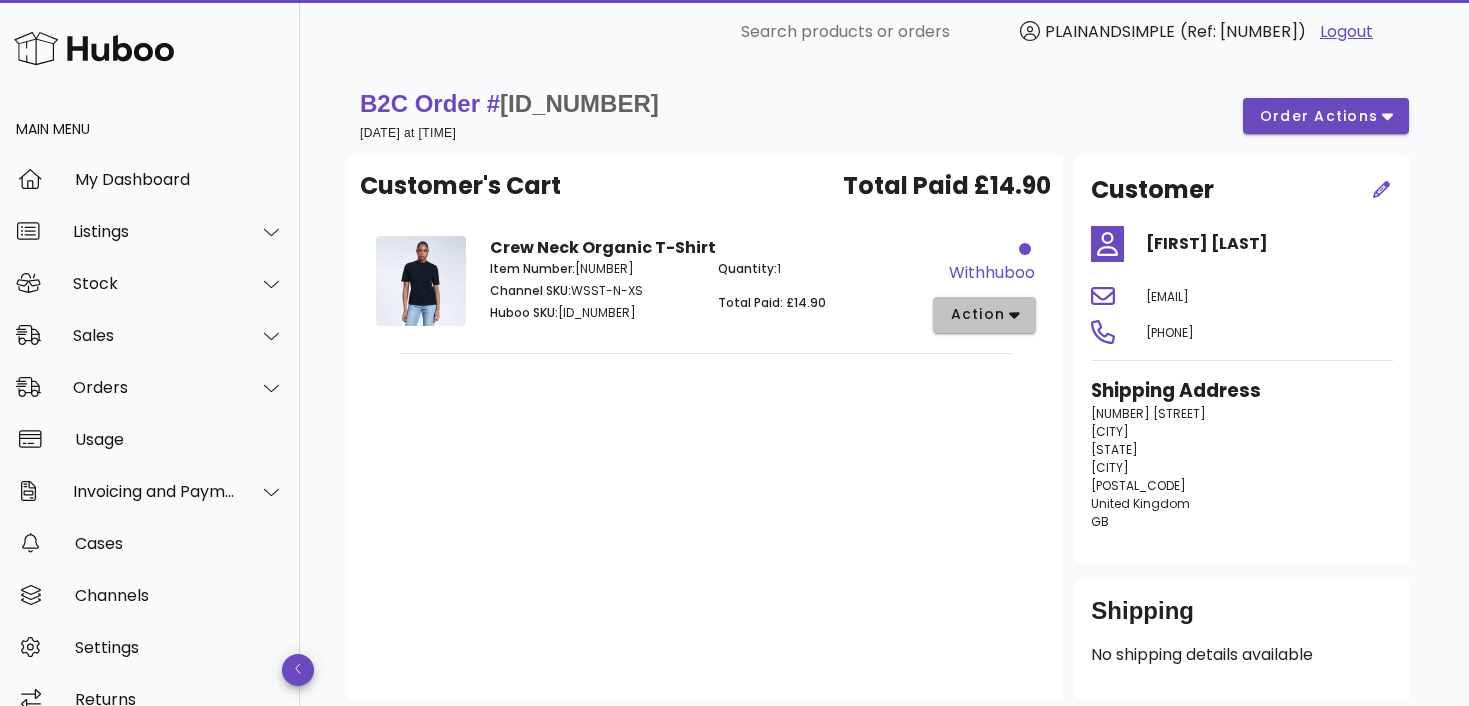 click on "action" at bounding box center [977, 314] 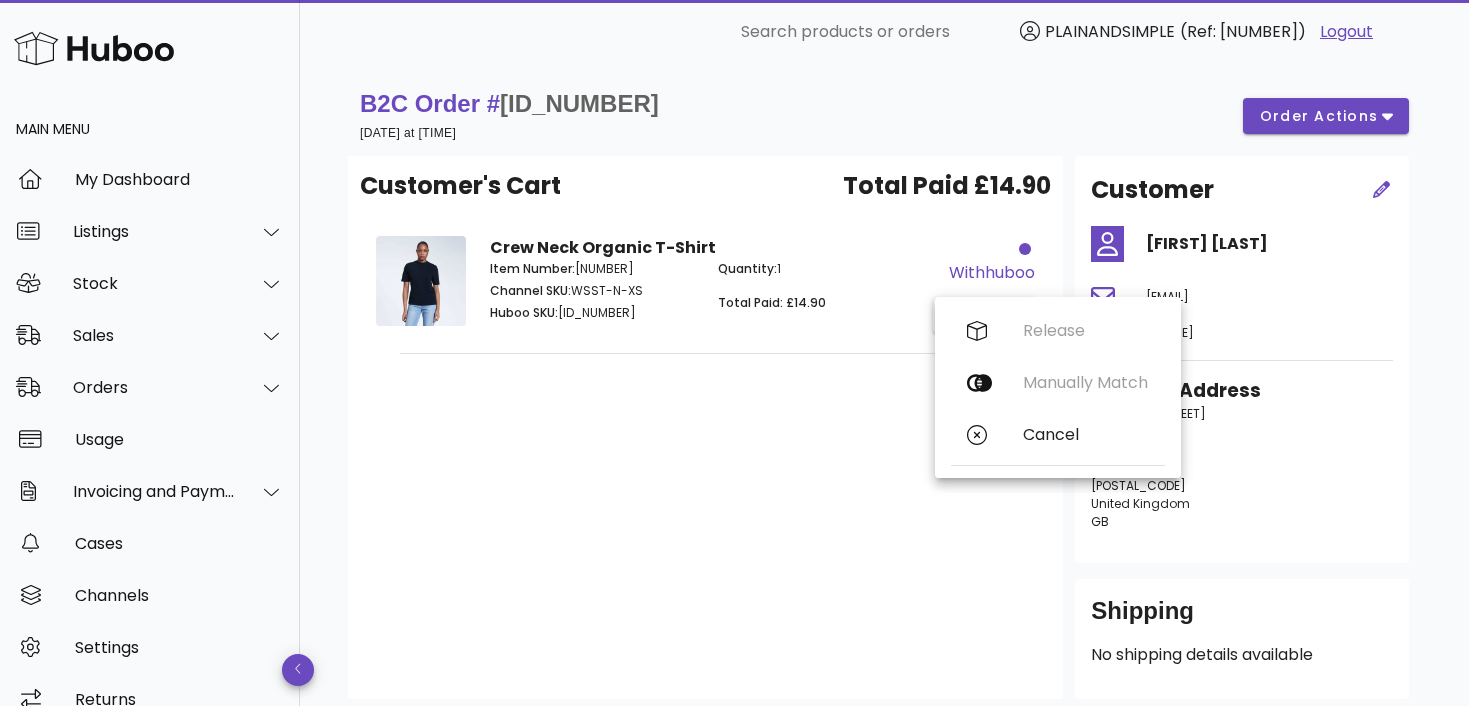 click on "Customer's Cart Total Paid £14.90 Crew Neck Organic T-Shirt Item Number:  [ID_NUMBER]  Channel SKU:  WSST-N-XS  Huboo SKU:  762700  Quantity:  1 Total Paid: £14.90  withhuboo  action" at bounding box center [705, 427] 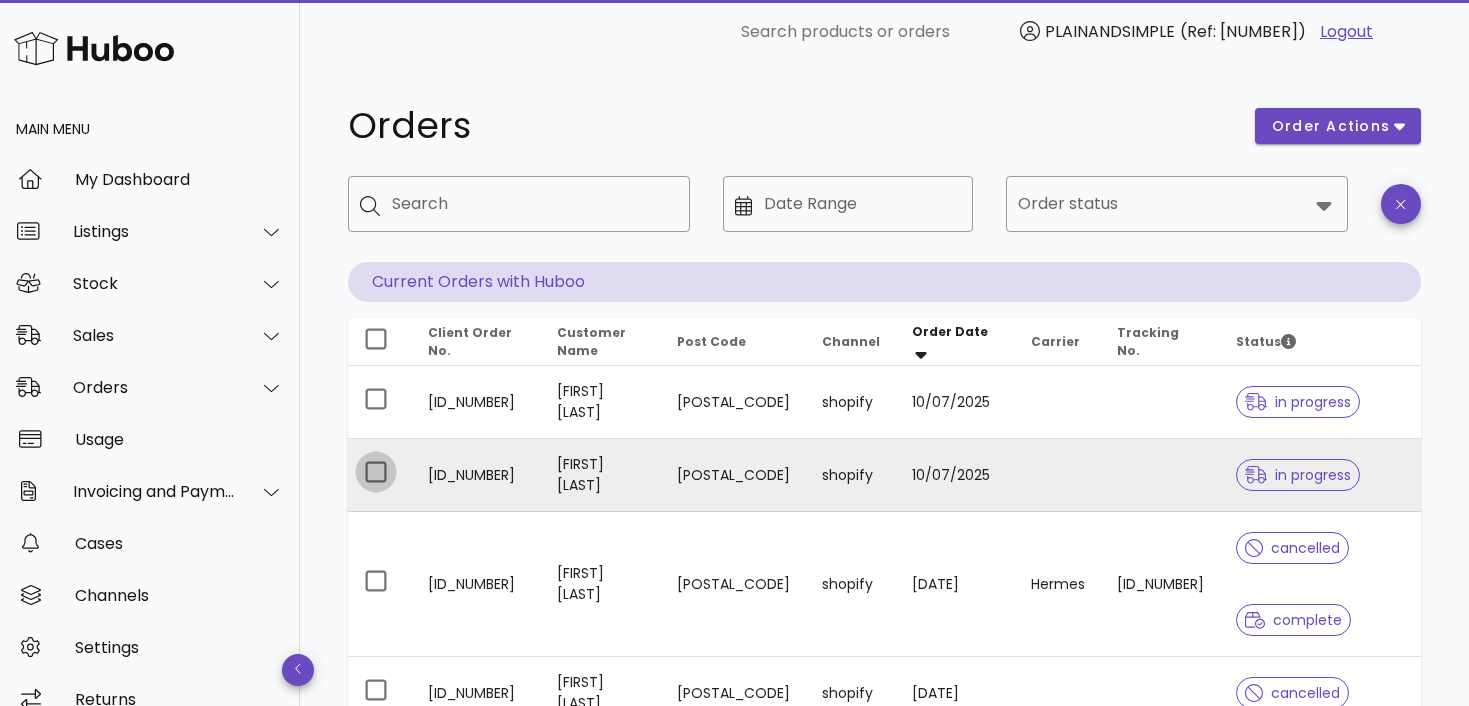 click at bounding box center [376, 472] 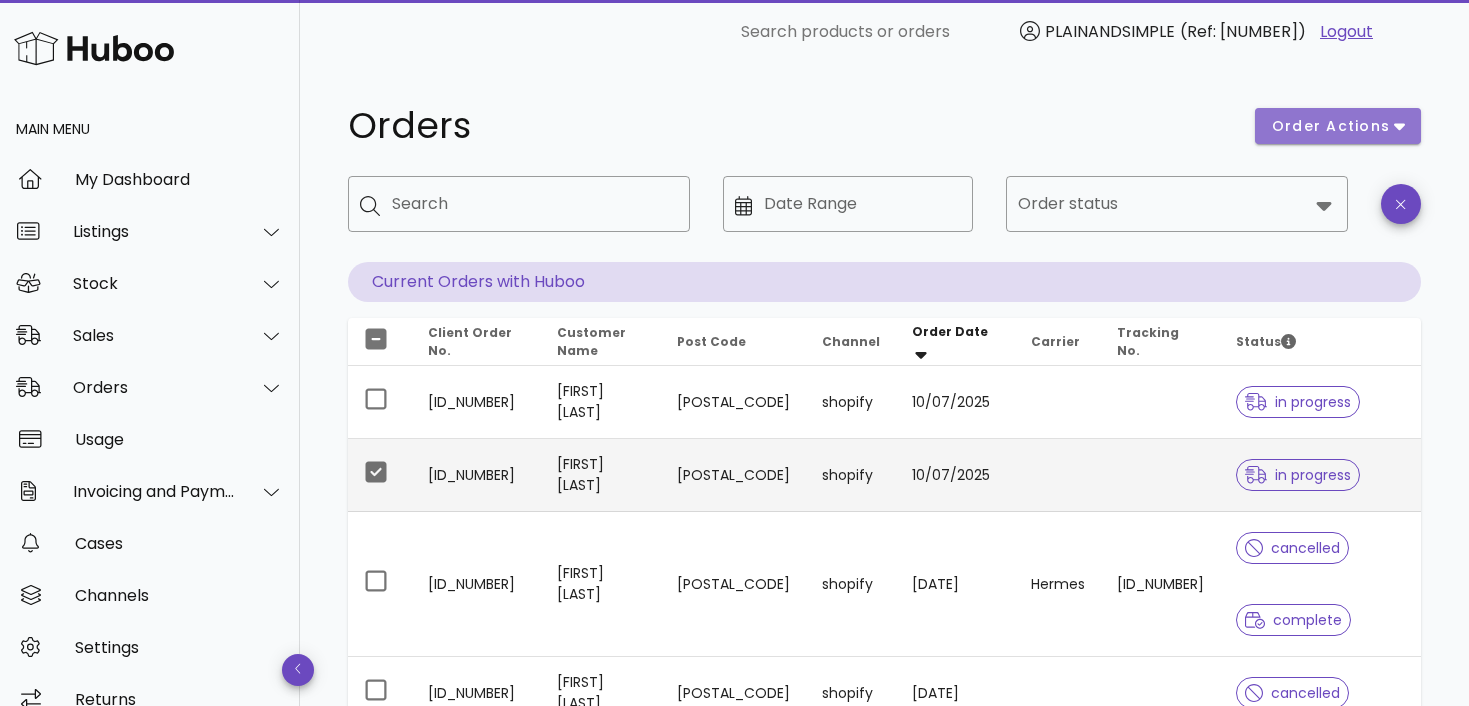 click 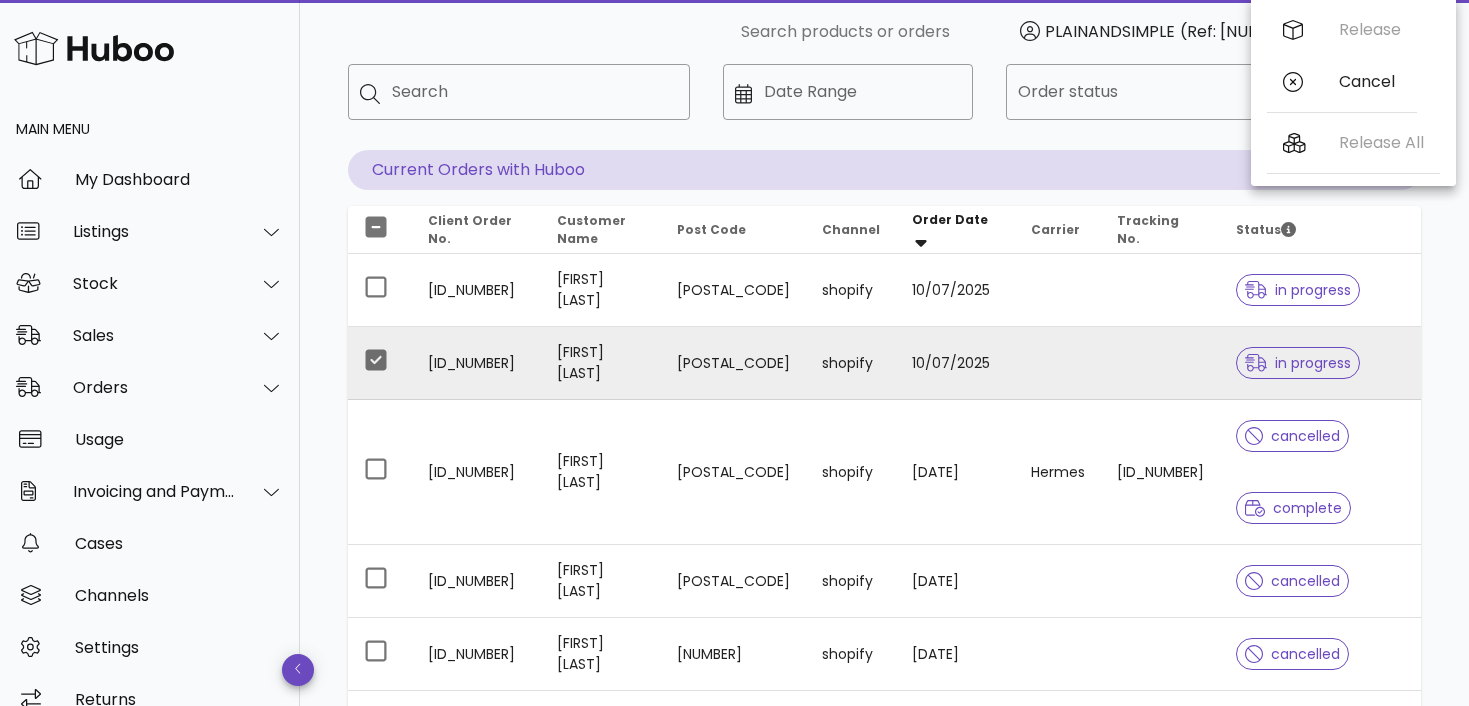 scroll, scrollTop: 0, scrollLeft: 0, axis: both 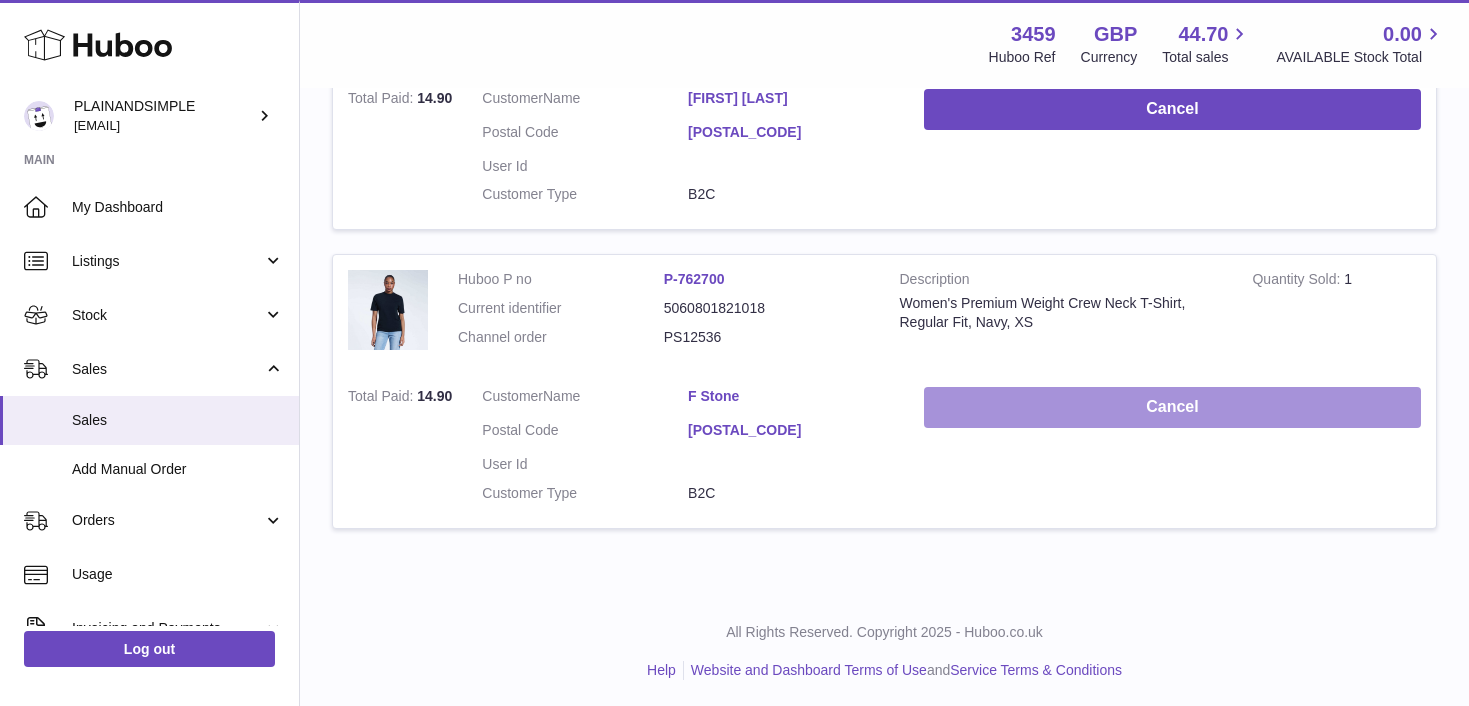 click on "Cancel" at bounding box center (1172, 407) 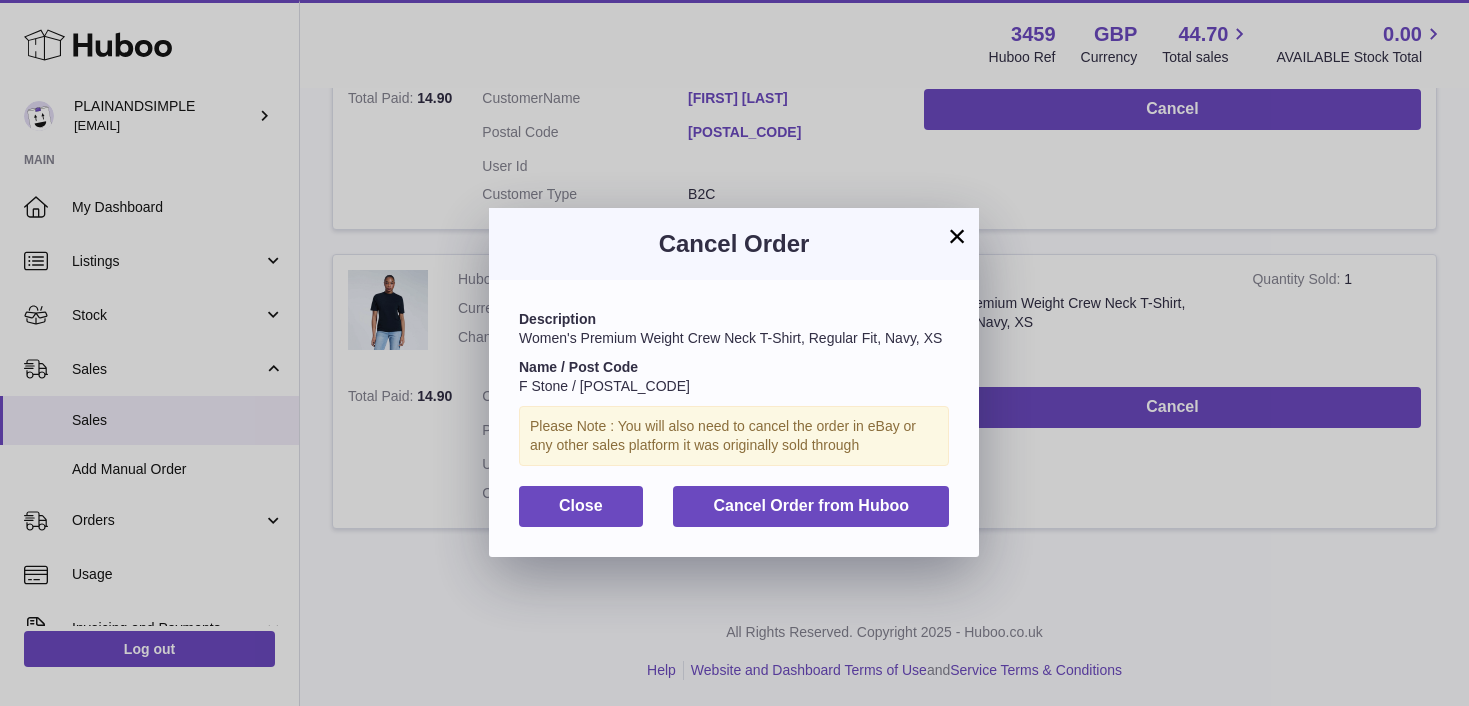 click on "×" at bounding box center [957, 236] 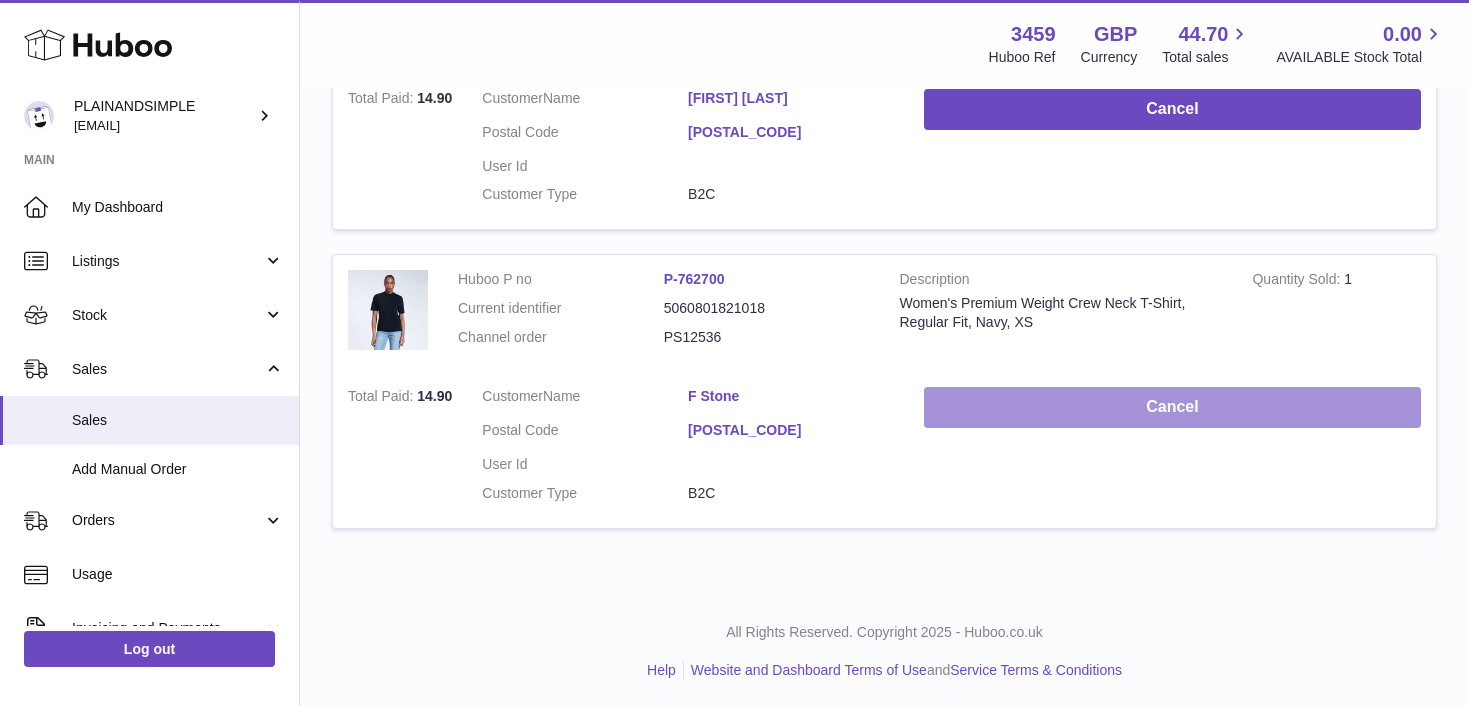 click on "Cancel" at bounding box center [1172, 407] 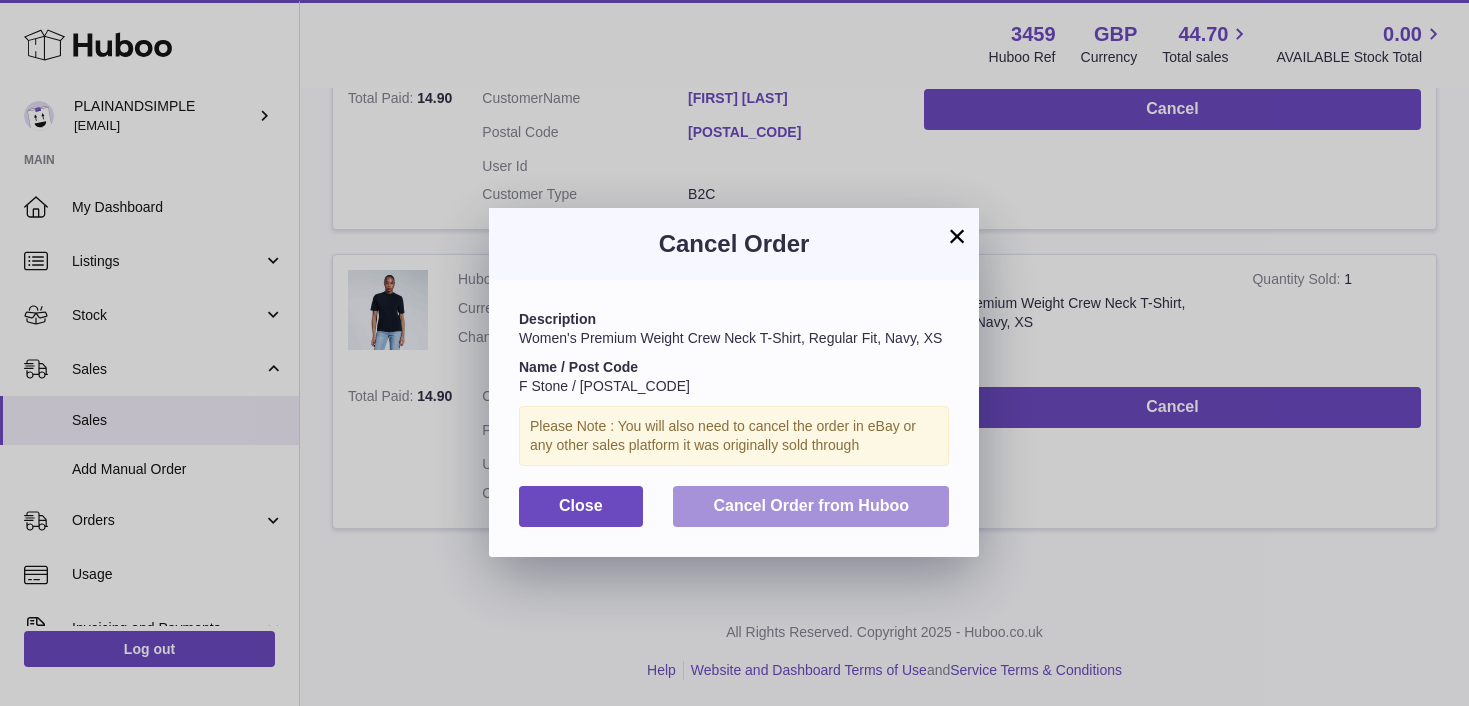 click on "Cancel Order from Huboo" at bounding box center [811, 505] 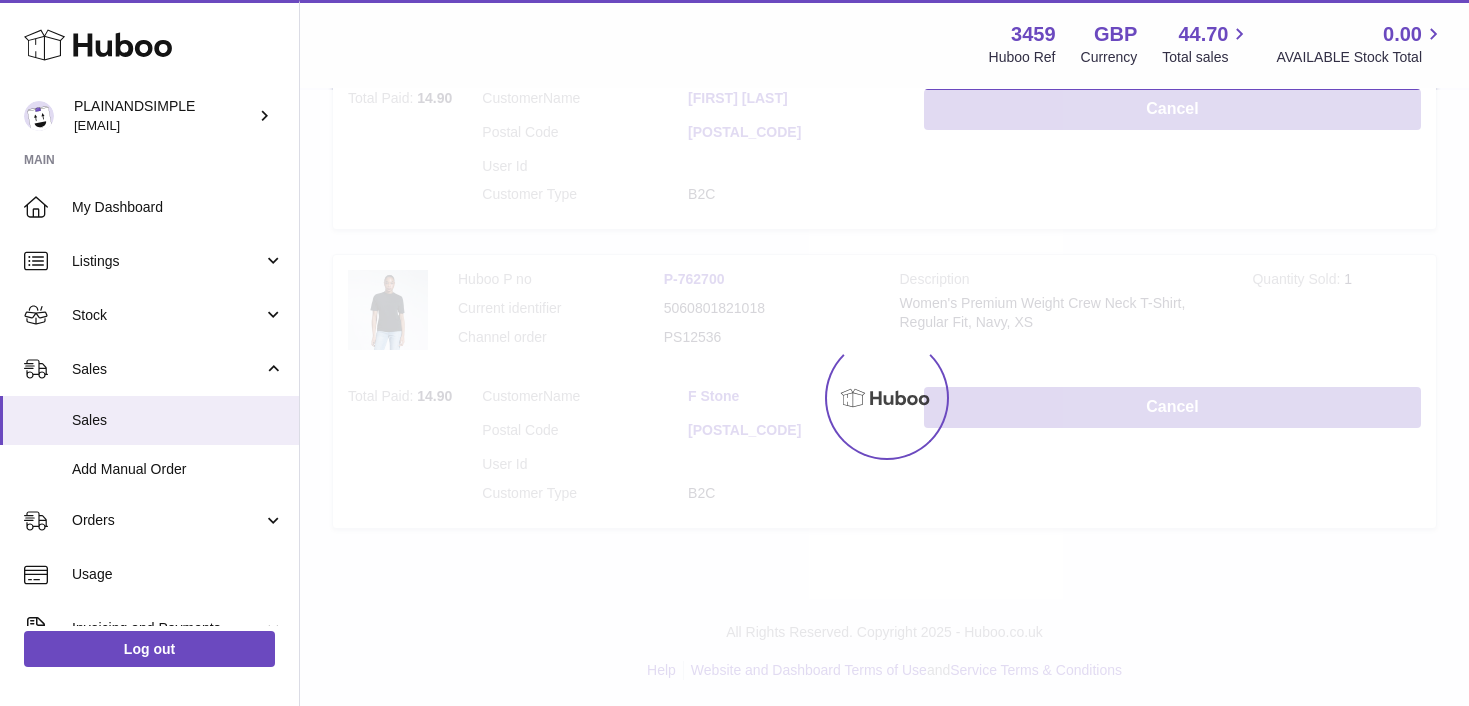 scroll, scrollTop: 519, scrollLeft: 0, axis: vertical 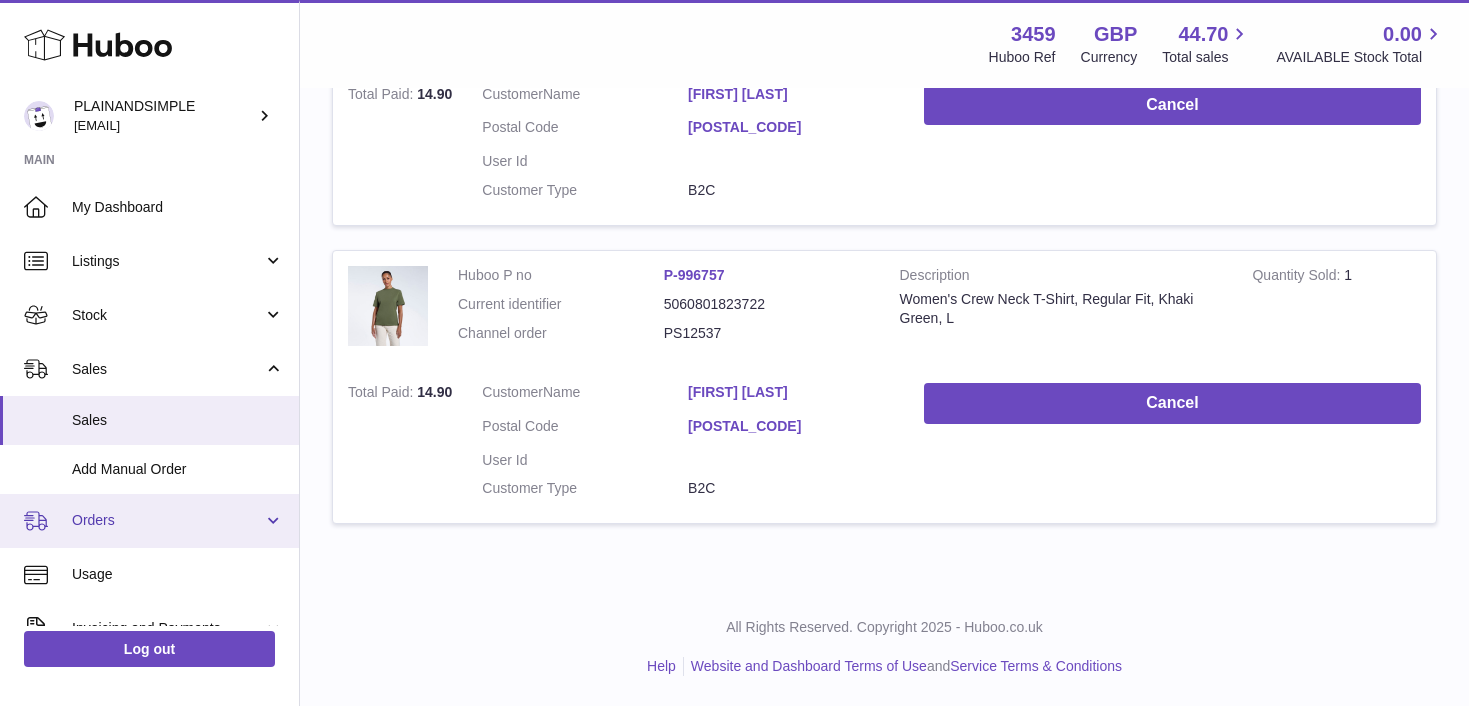 click on "Orders" at bounding box center [167, 520] 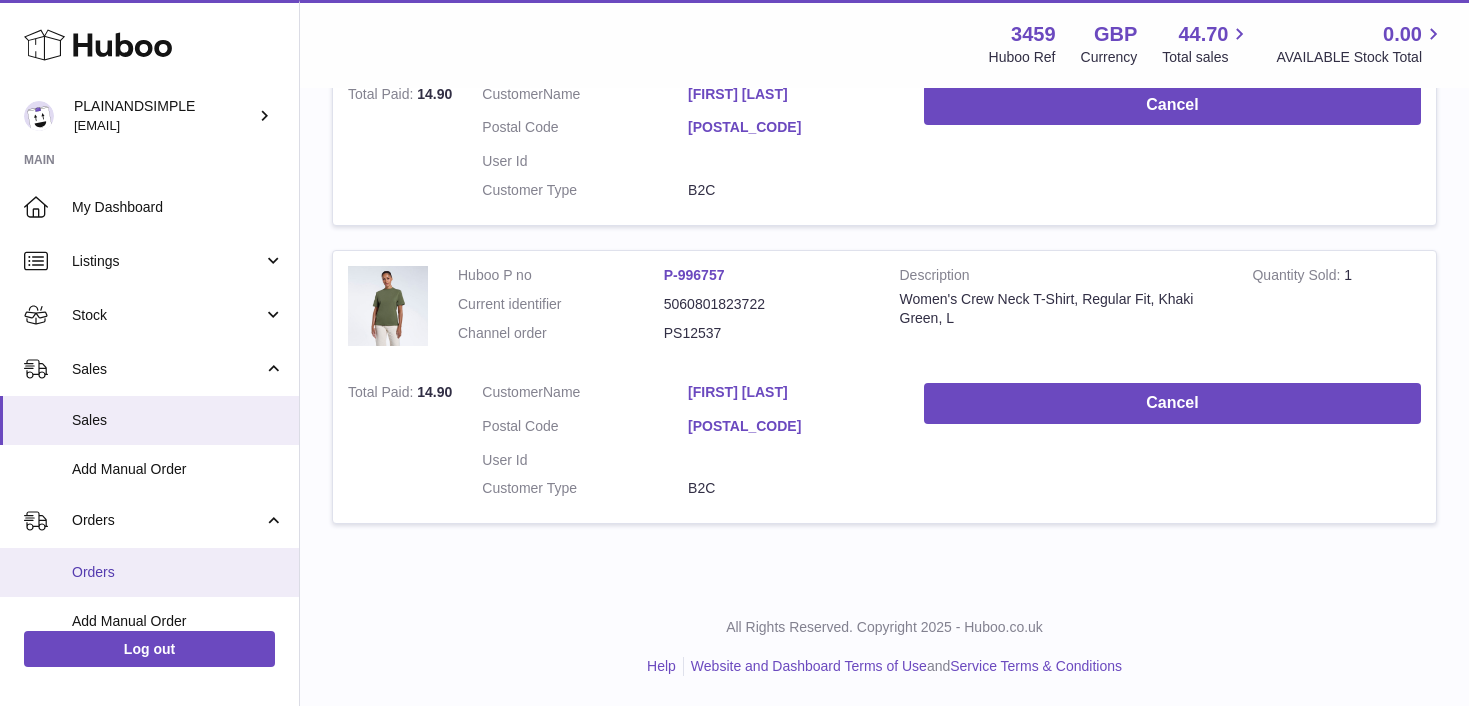 click on "Orders" at bounding box center (178, 572) 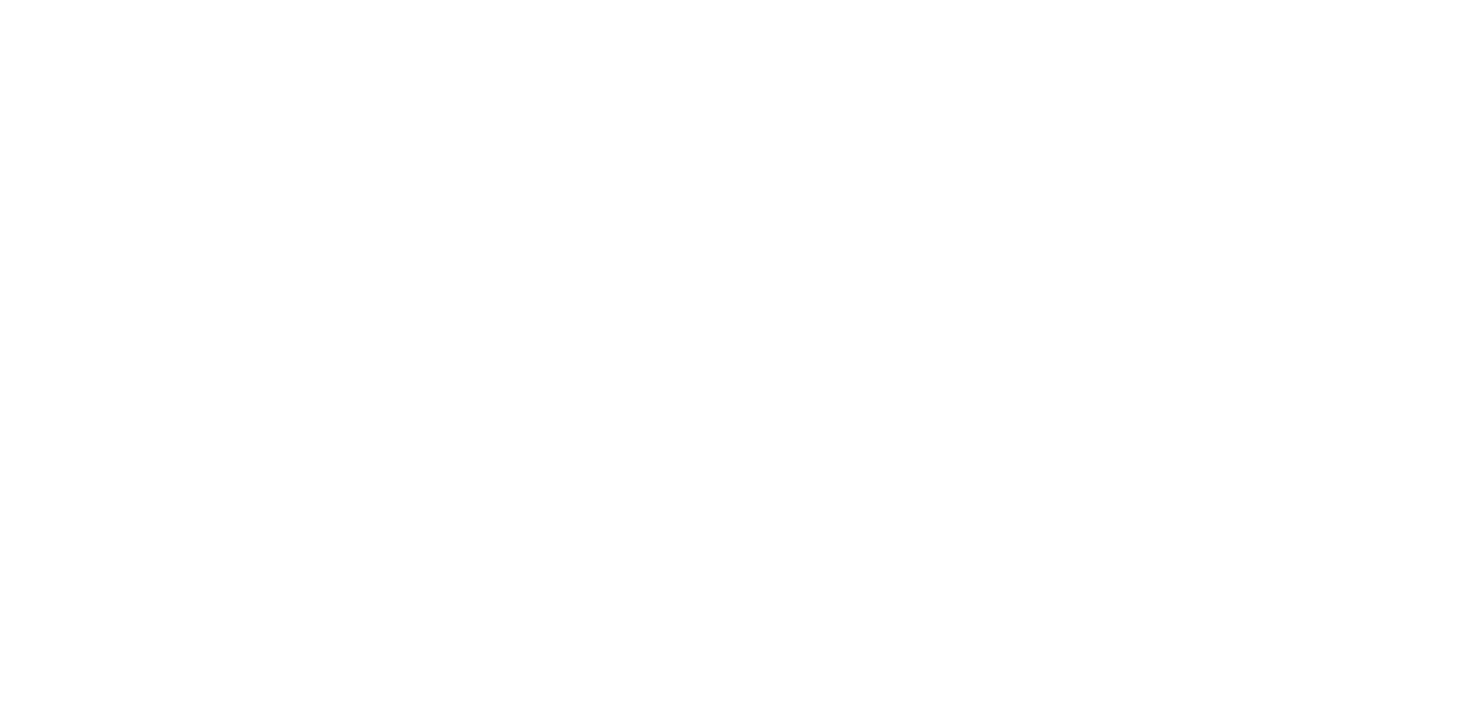 scroll, scrollTop: 0, scrollLeft: 0, axis: both 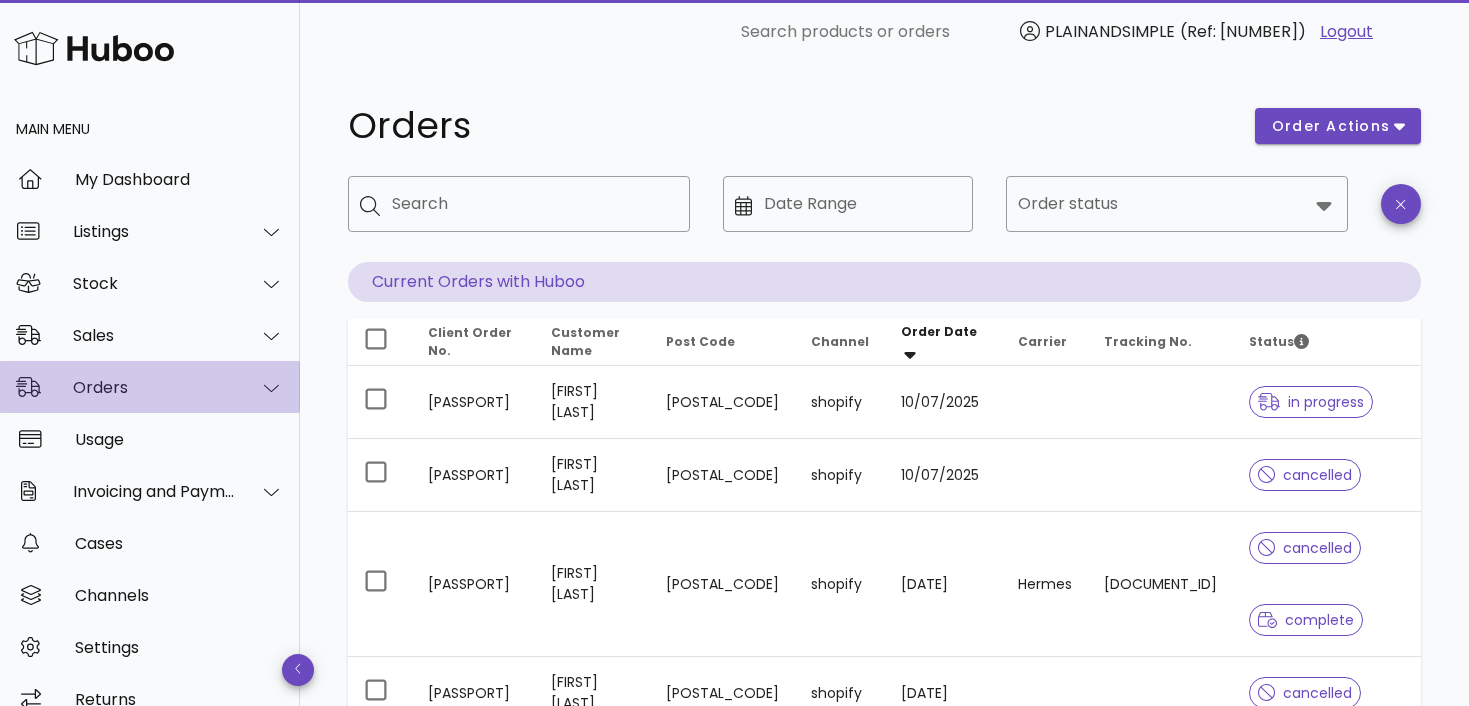 click 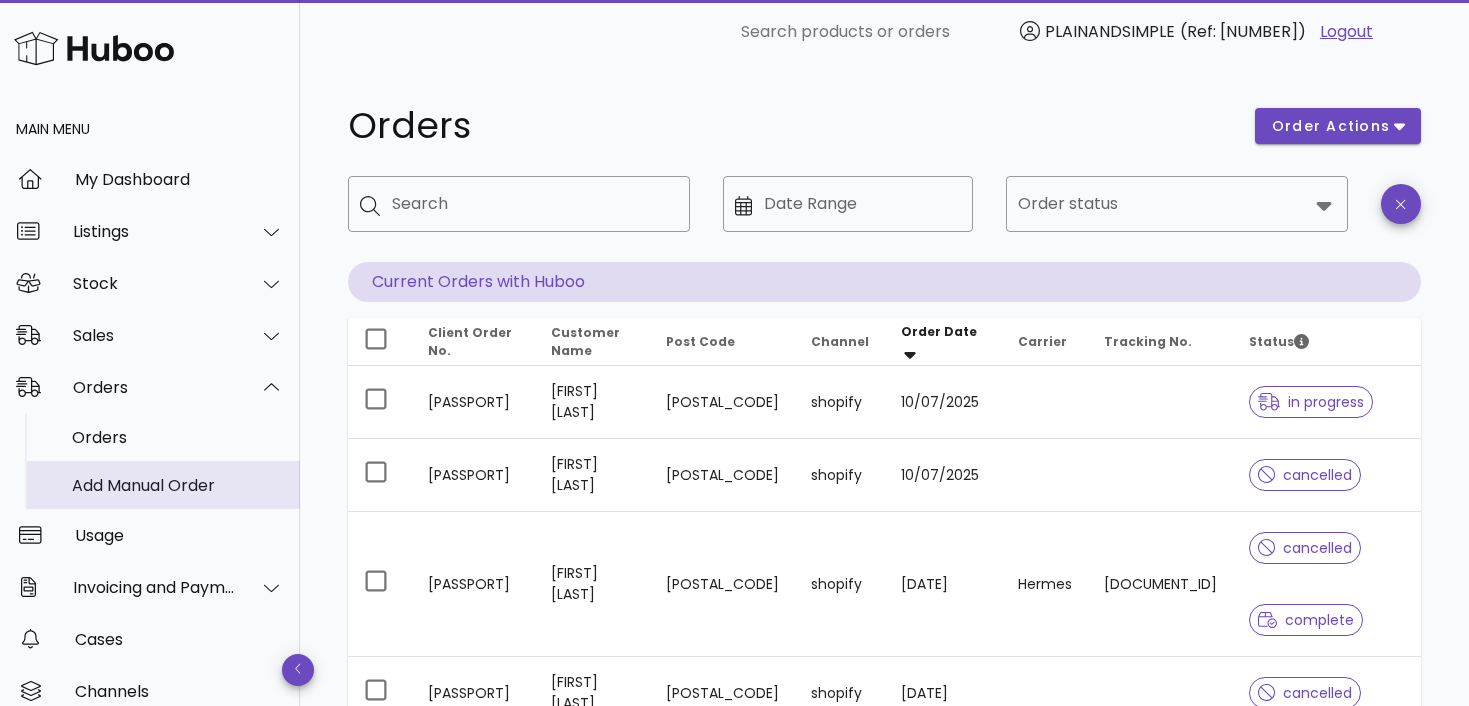 click on "Add Manual Order" at bounding box center [178, 485] 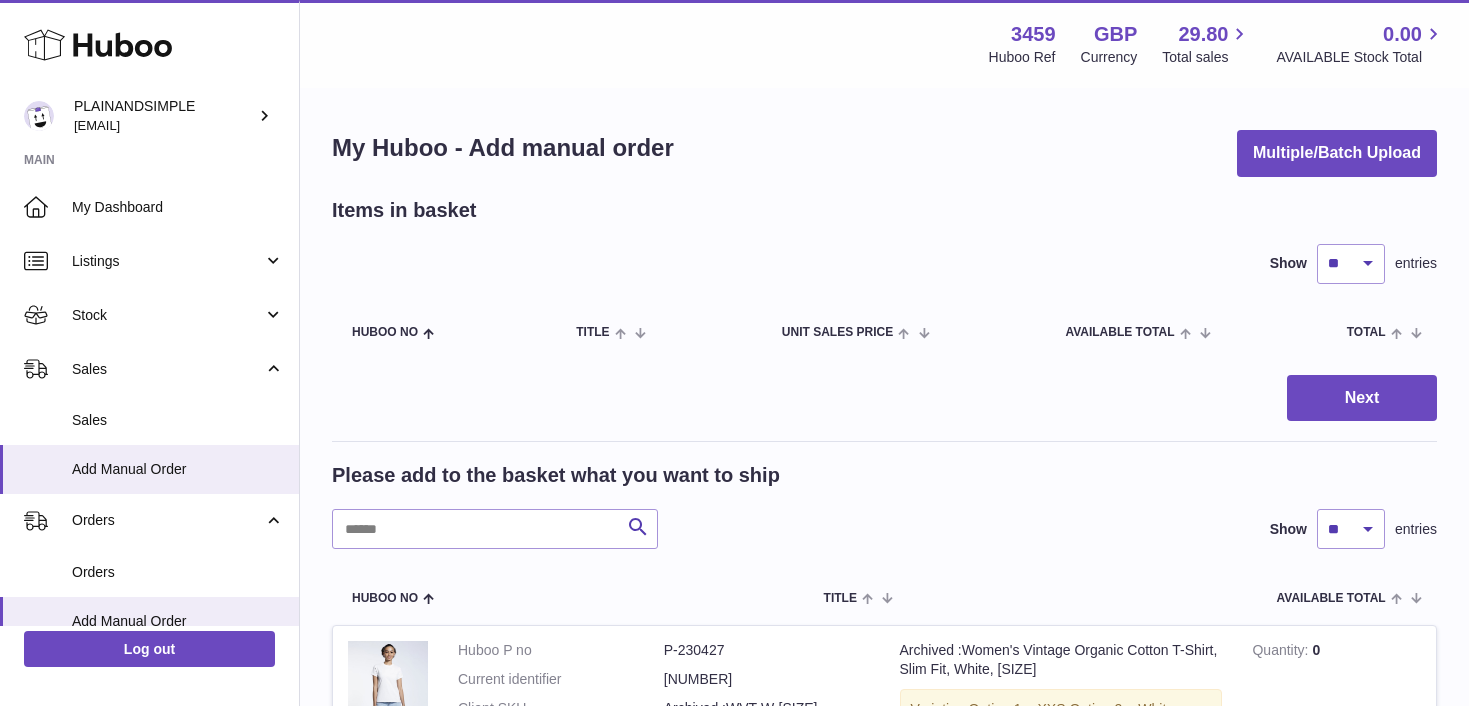 scroll, scrollTop: 0, scrollLeft: 0, axis: both 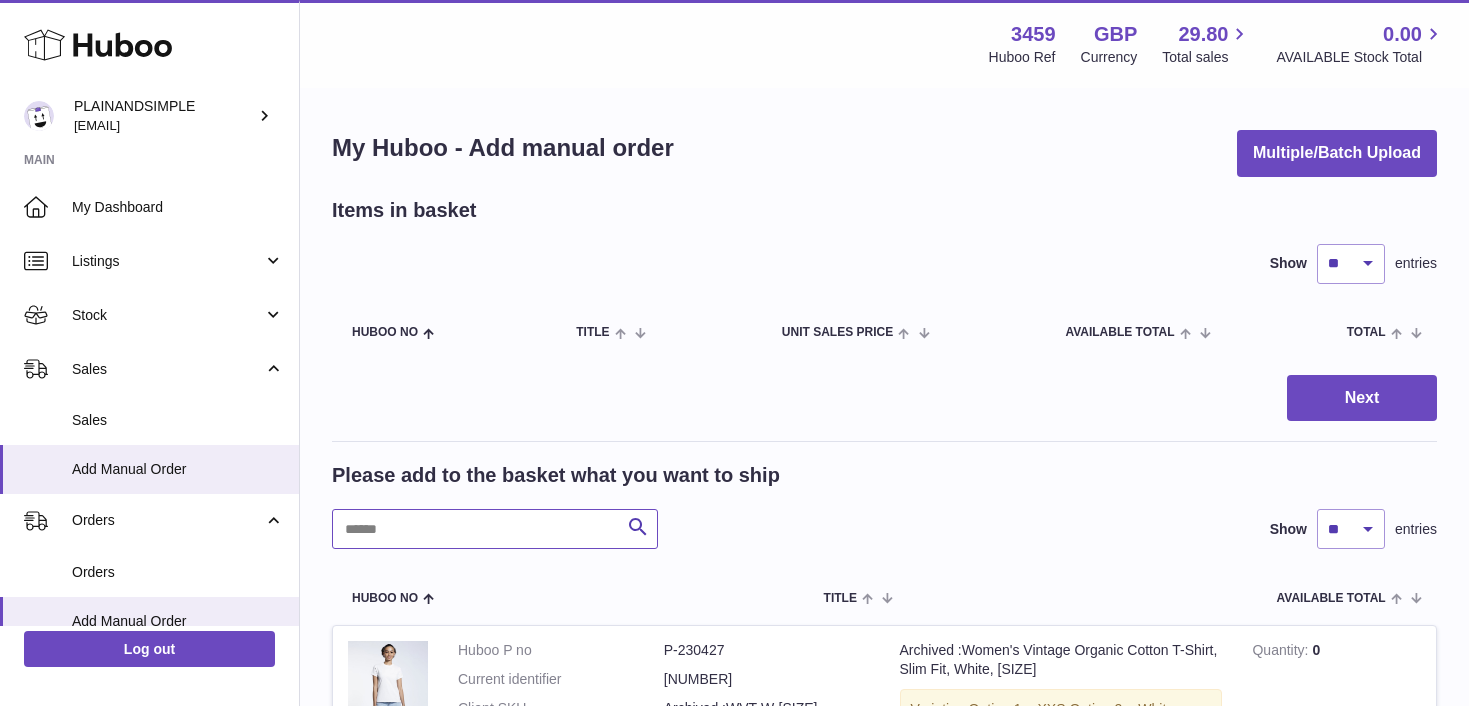 click at bounding box center [495, 529] 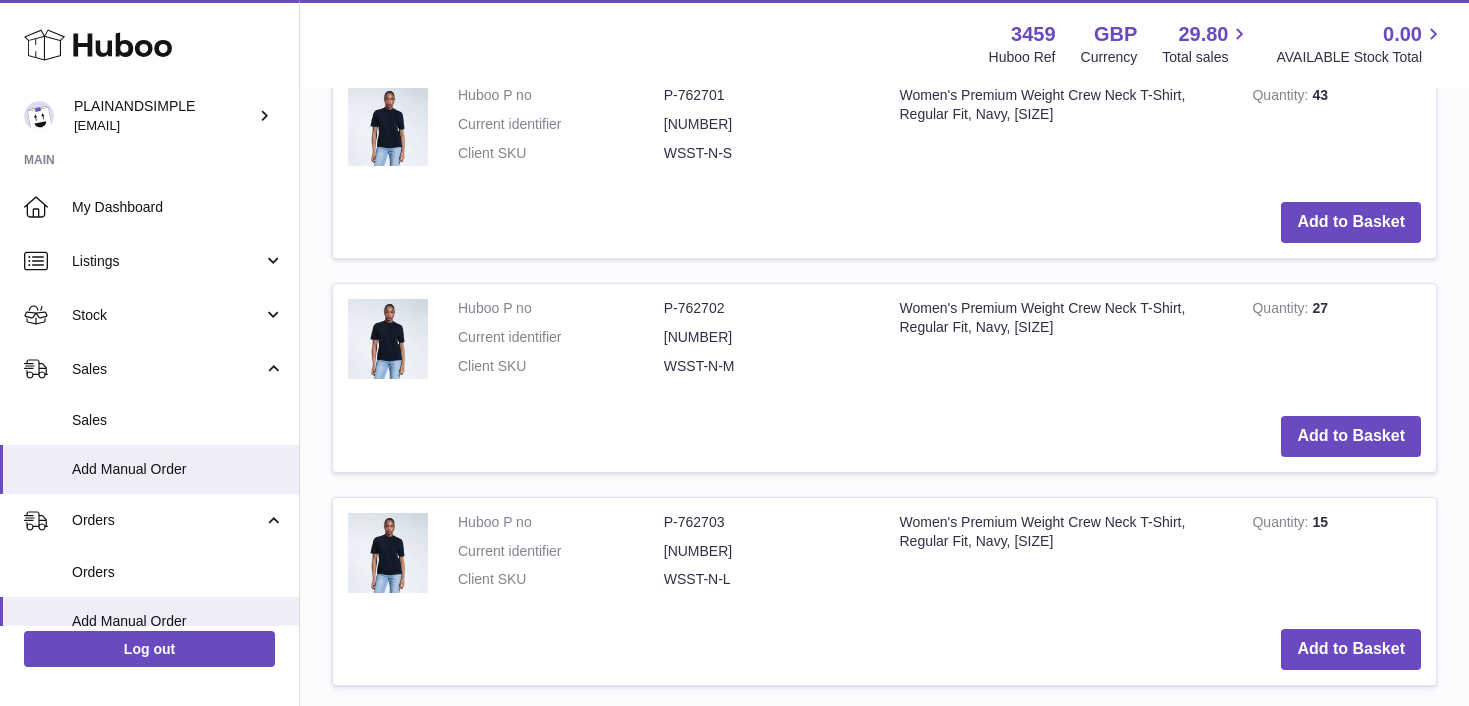 scroll, scrollTop: 774, scrollLeft: 0, axis: vertical 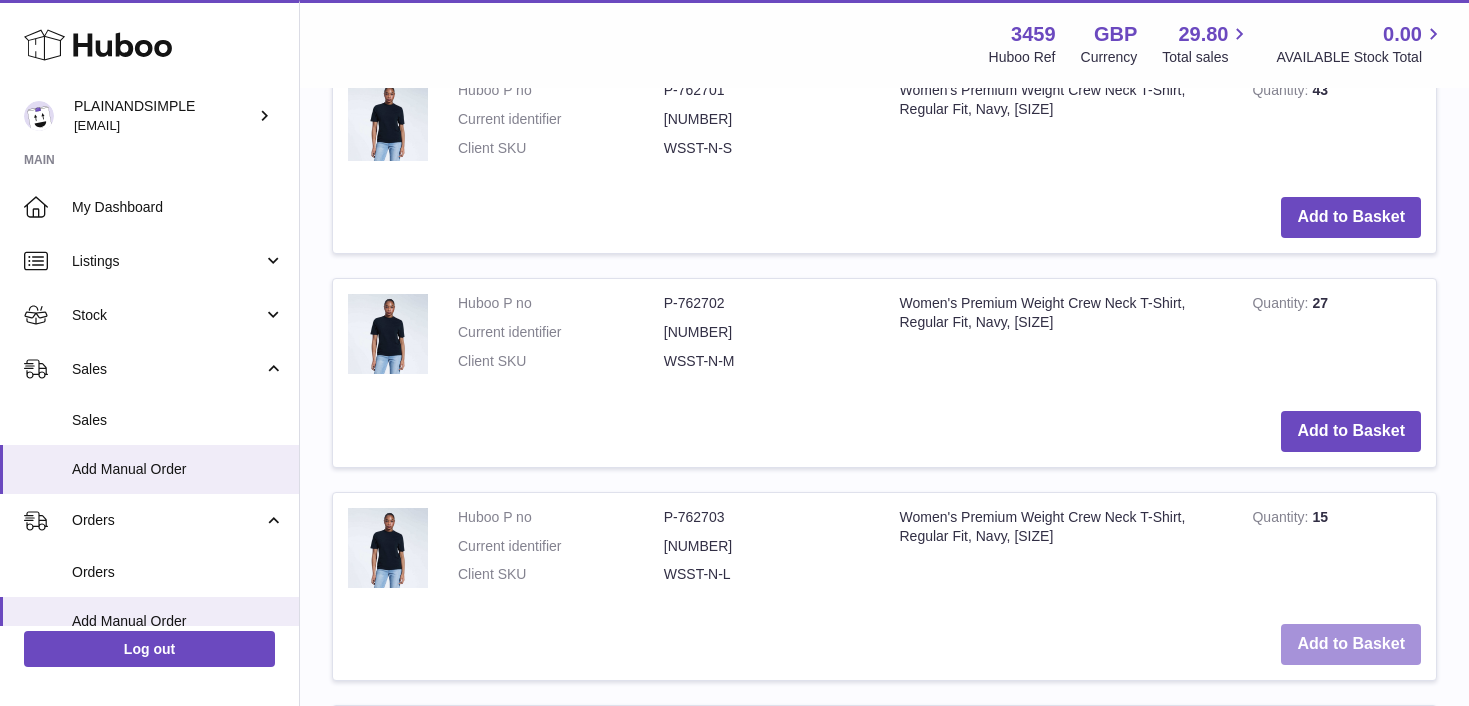 type on "*********" 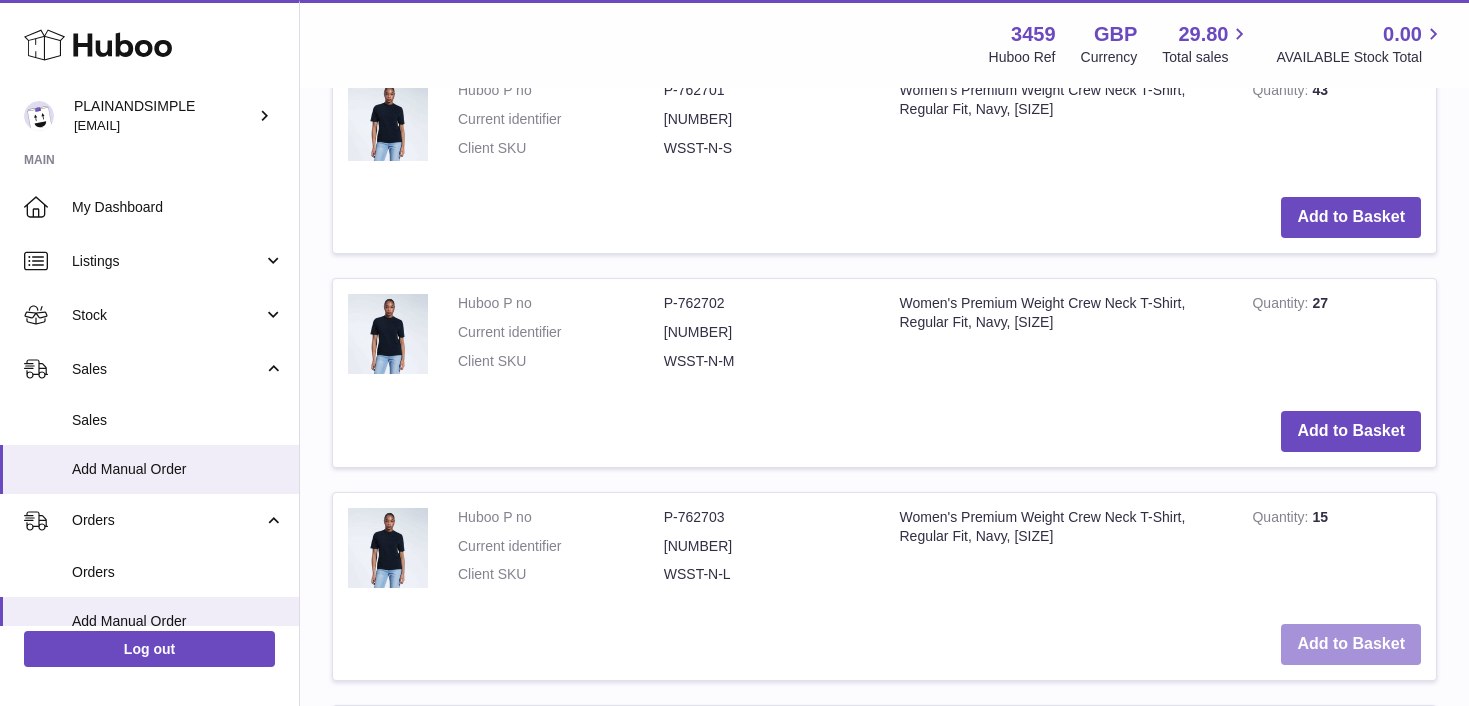click on "Add to Basket" at bounding box center [1351, 644] 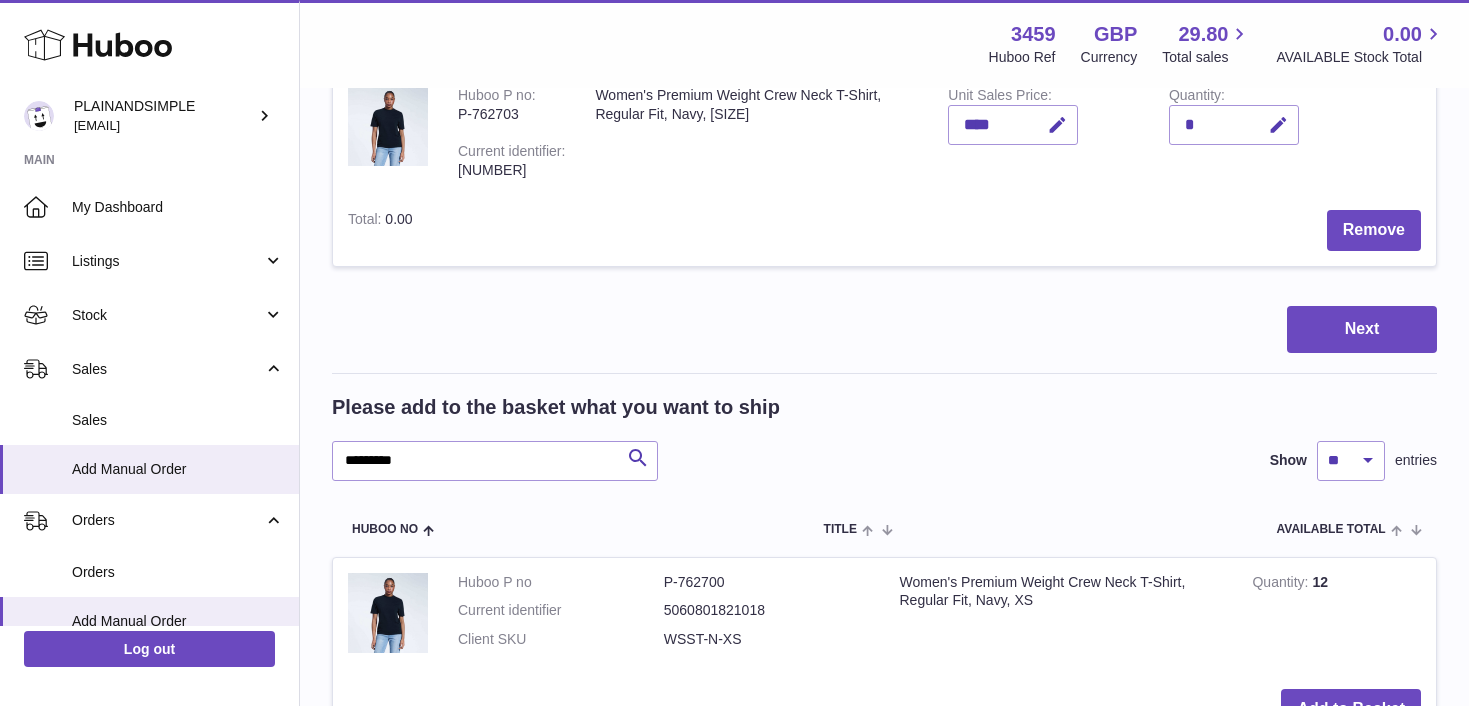 scroll, scrollTop: 89, scrollLeft: 0, axis: vertical 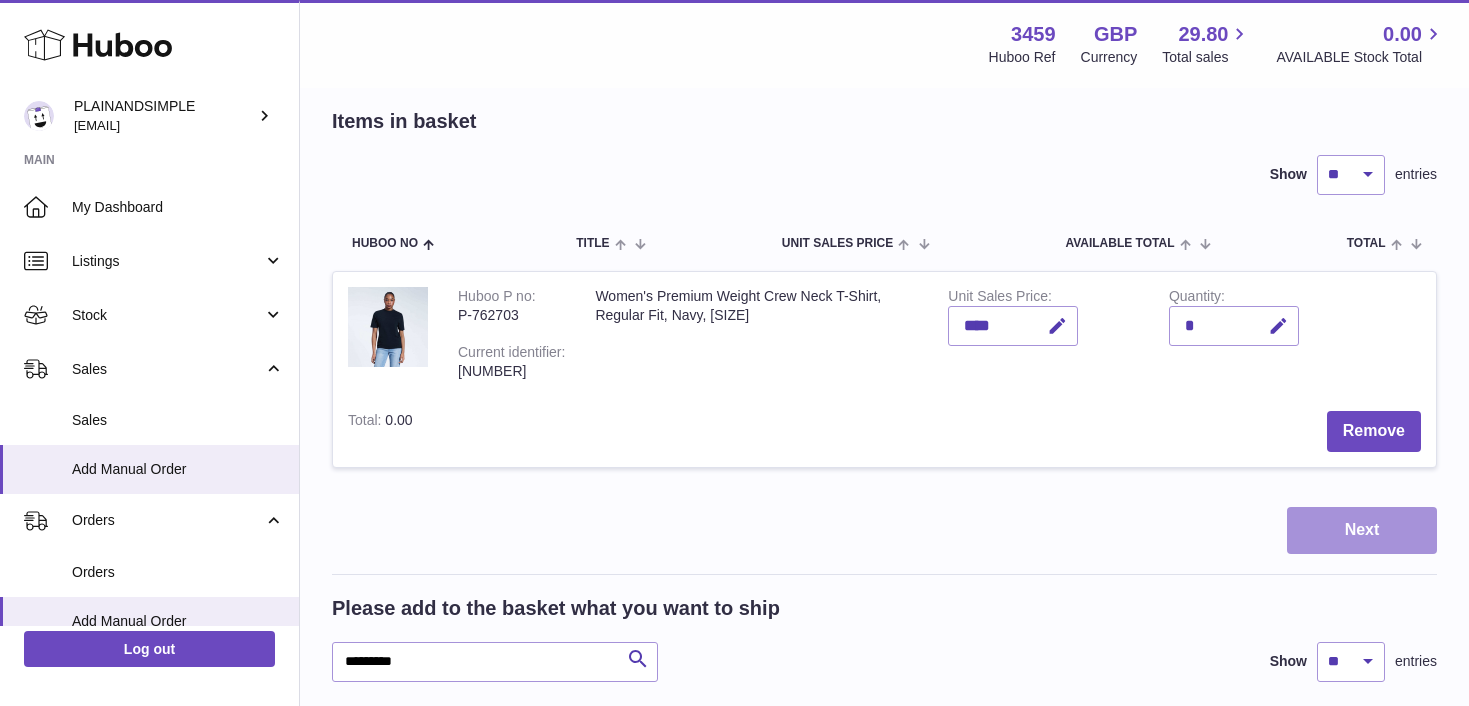 click on "Next" at bounding box center (1362, 530) 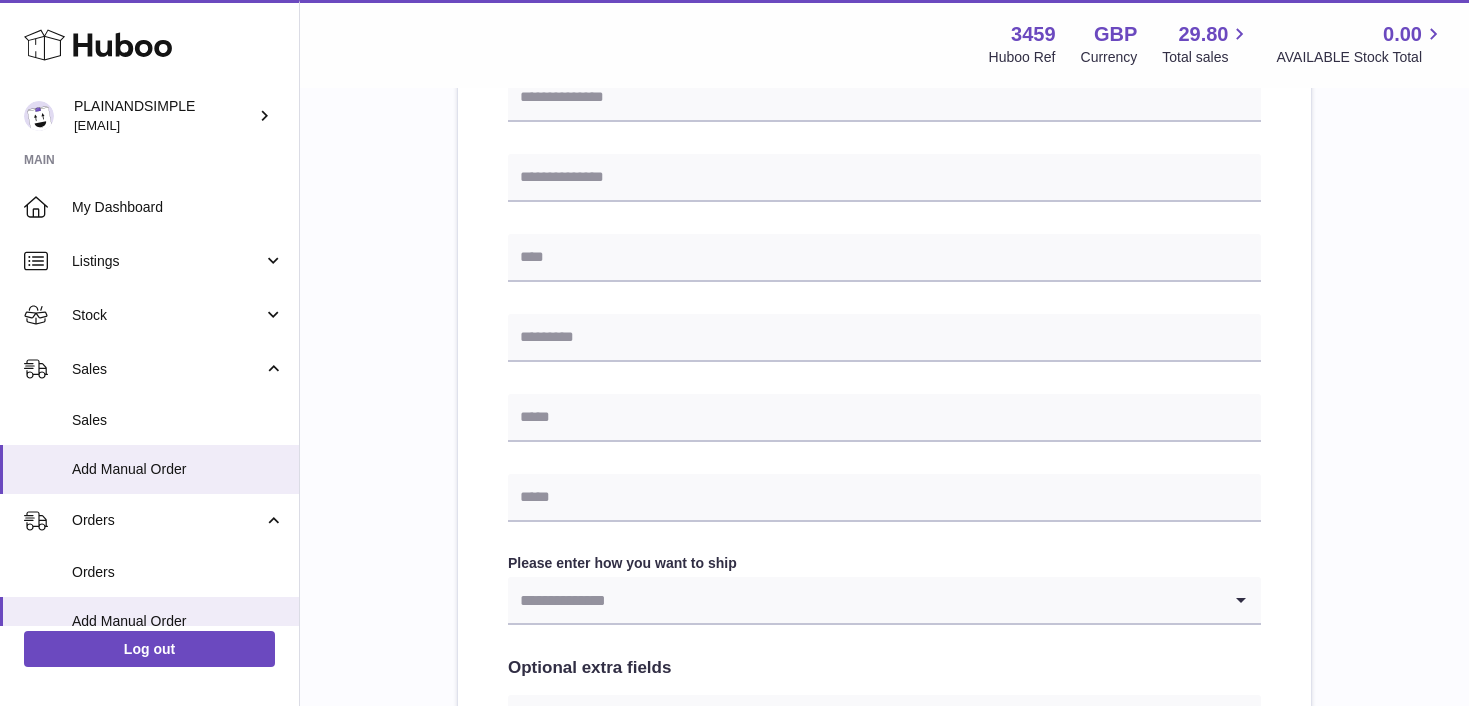scroll, scrollTop: 647, scrollLeft: 0, axis: vertical 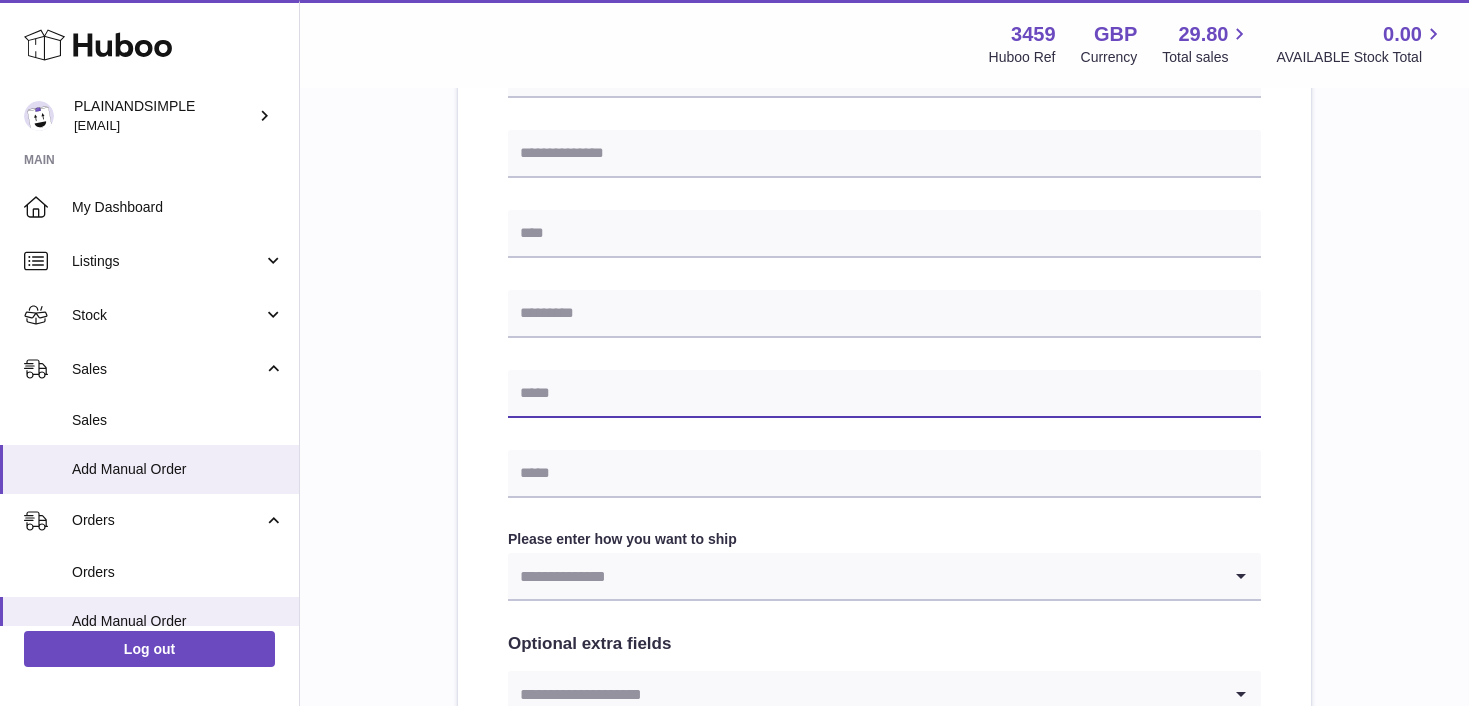 click at bounding box center [884, 394] 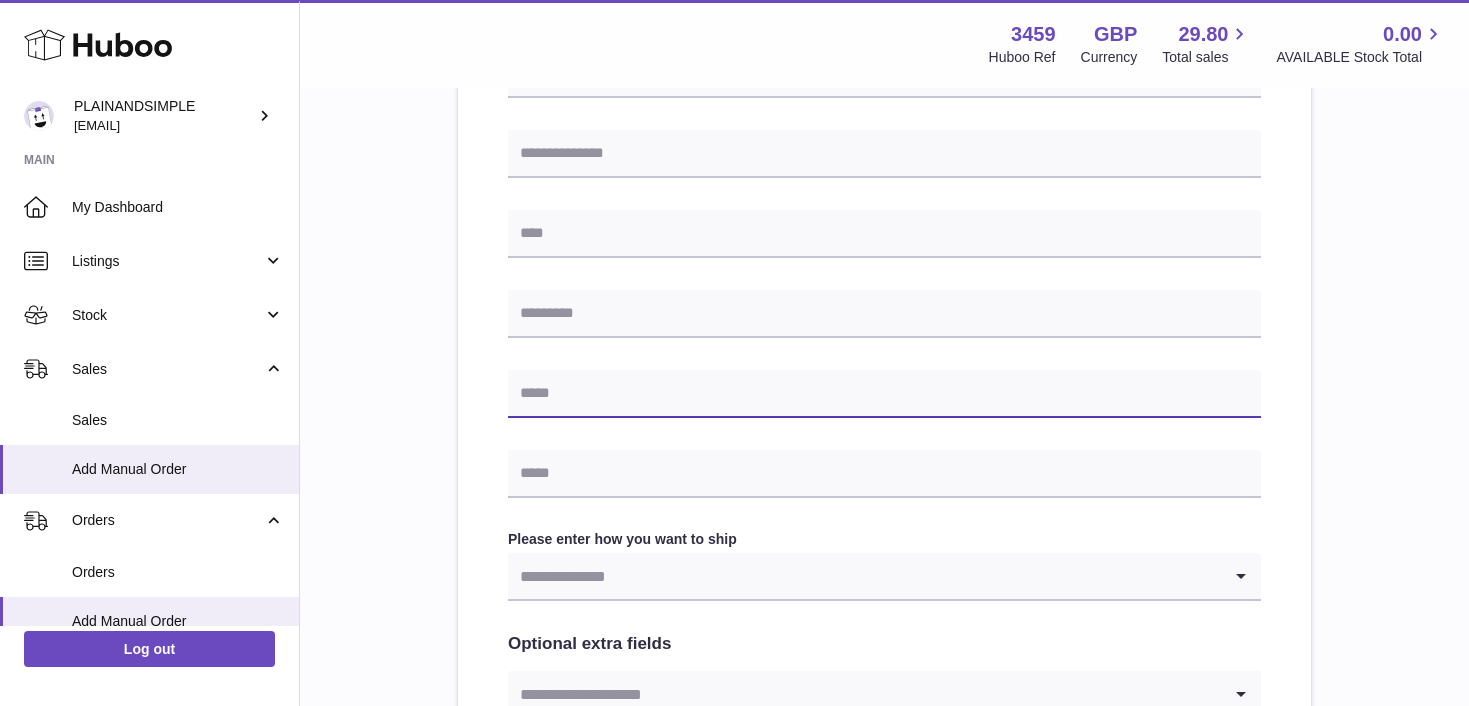 paste on "**********" 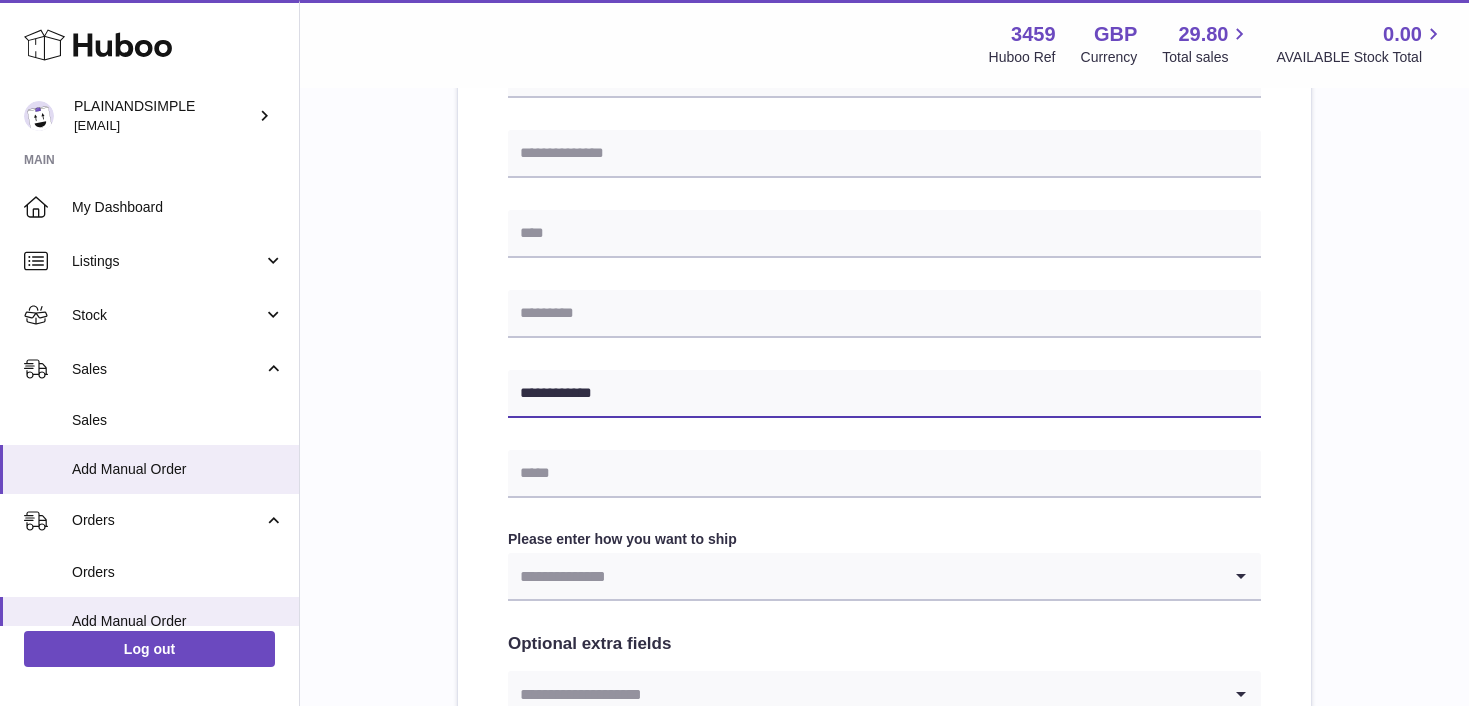 type on "**********" 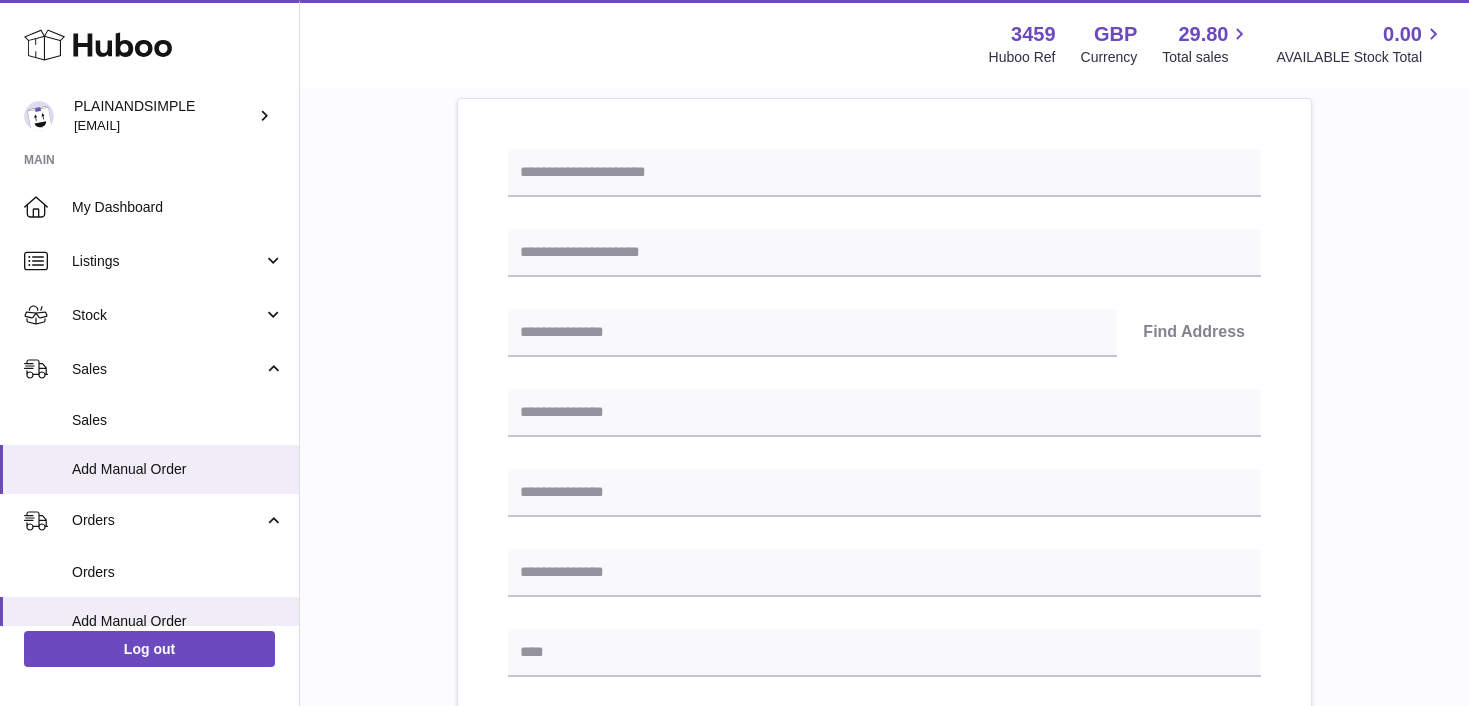 scroll, scrollTop: 173, scrollLeft: 0, axis: vertical 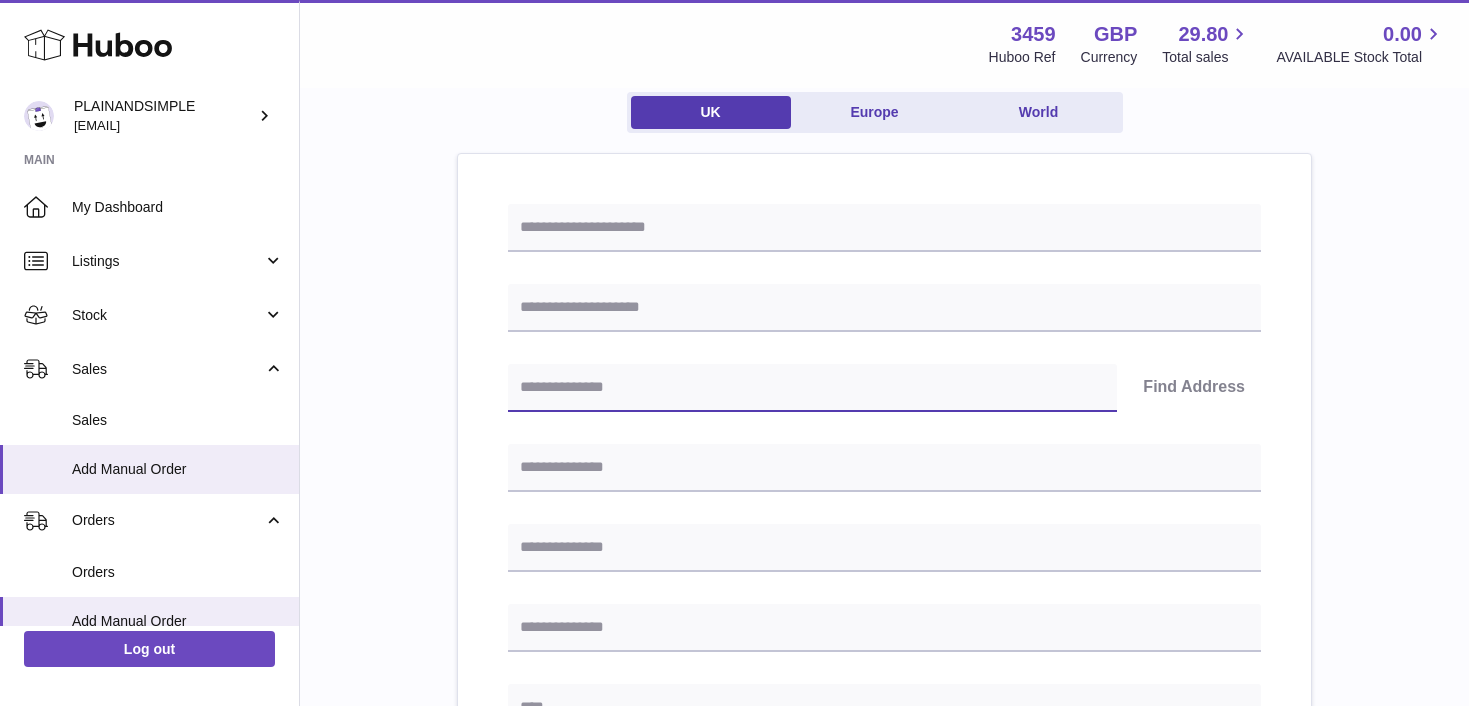 click at bounding box center [812, 388] 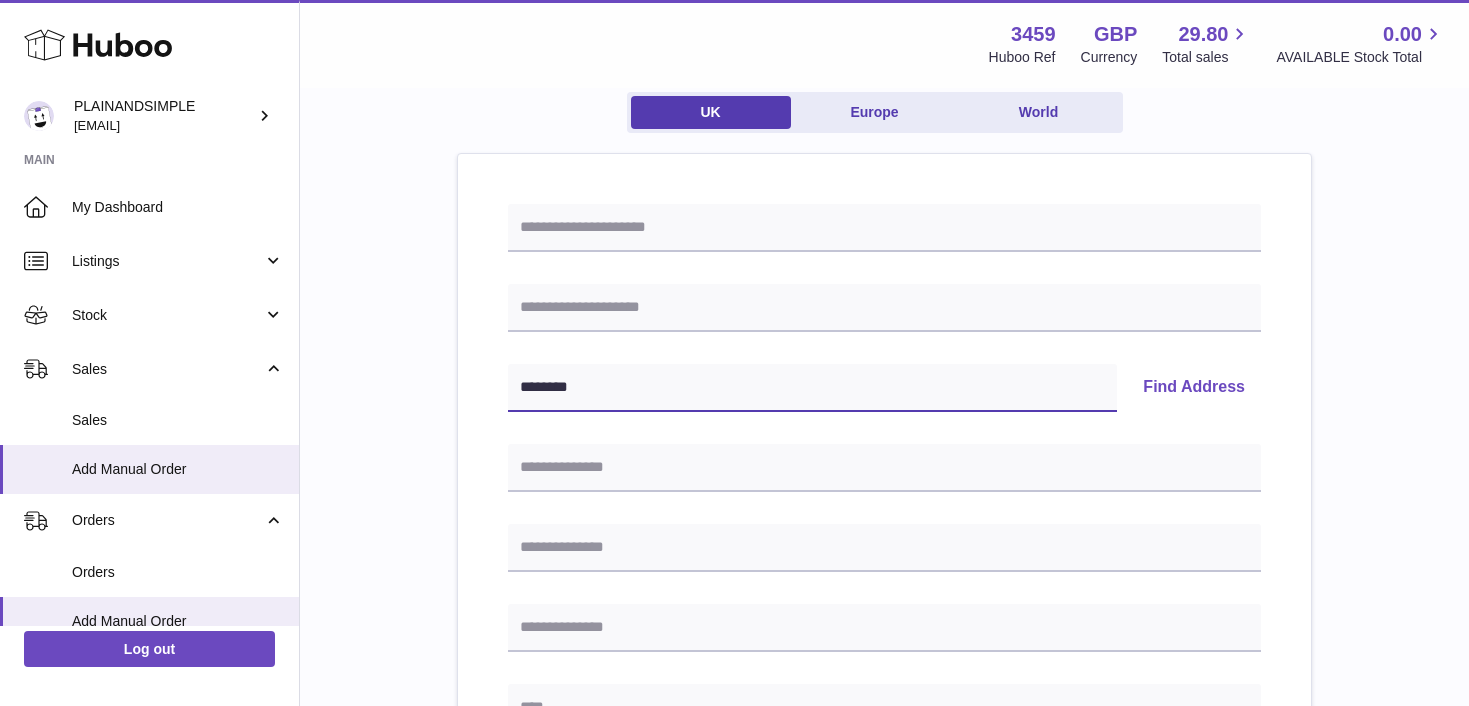 type on "********" 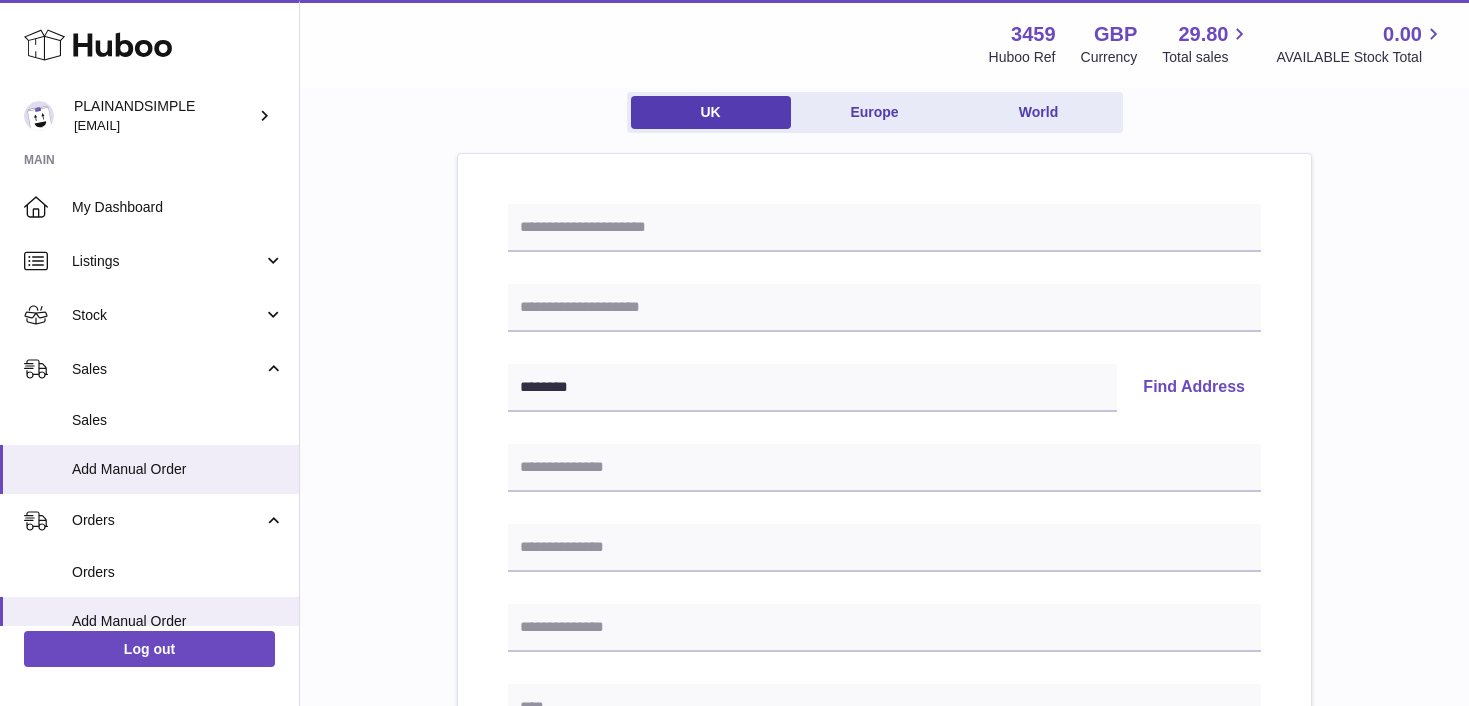 click on "Find Address" at bounding box center [1194, 388] 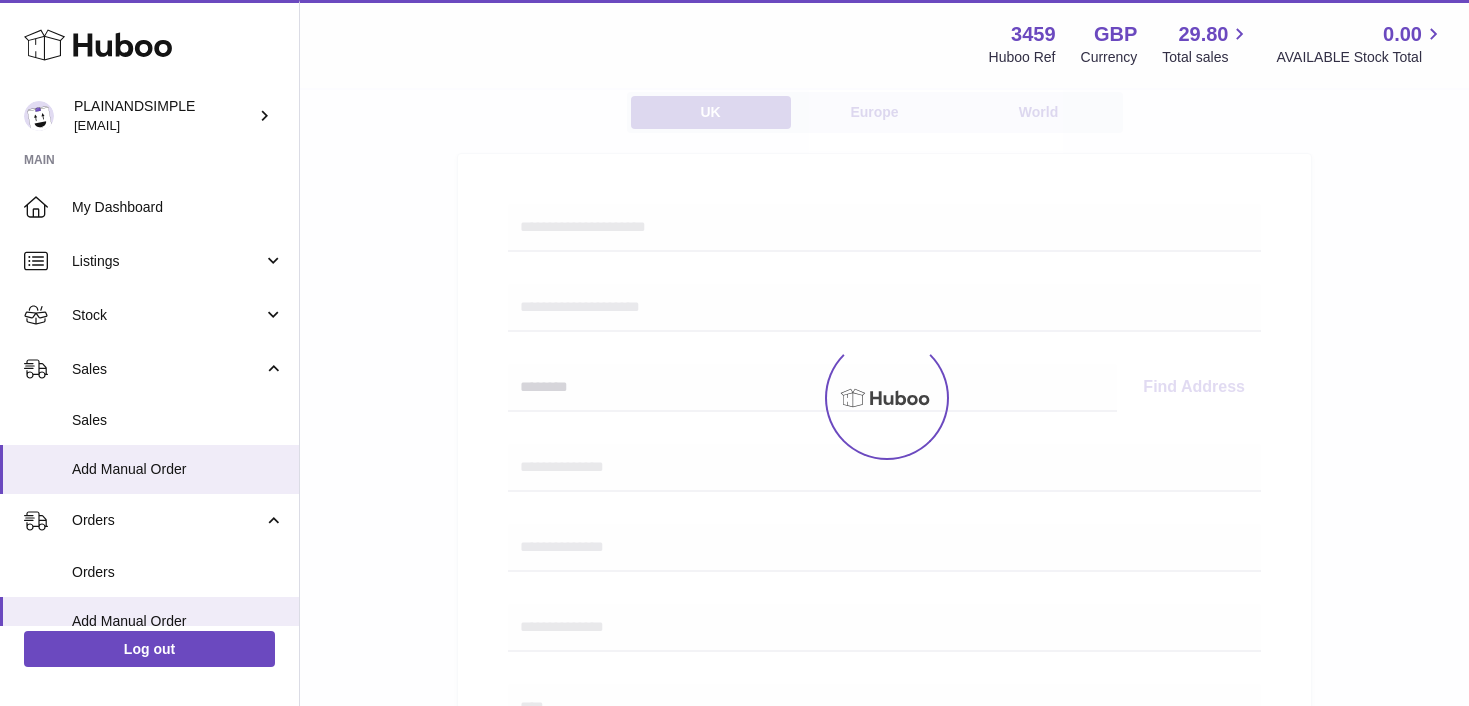 select 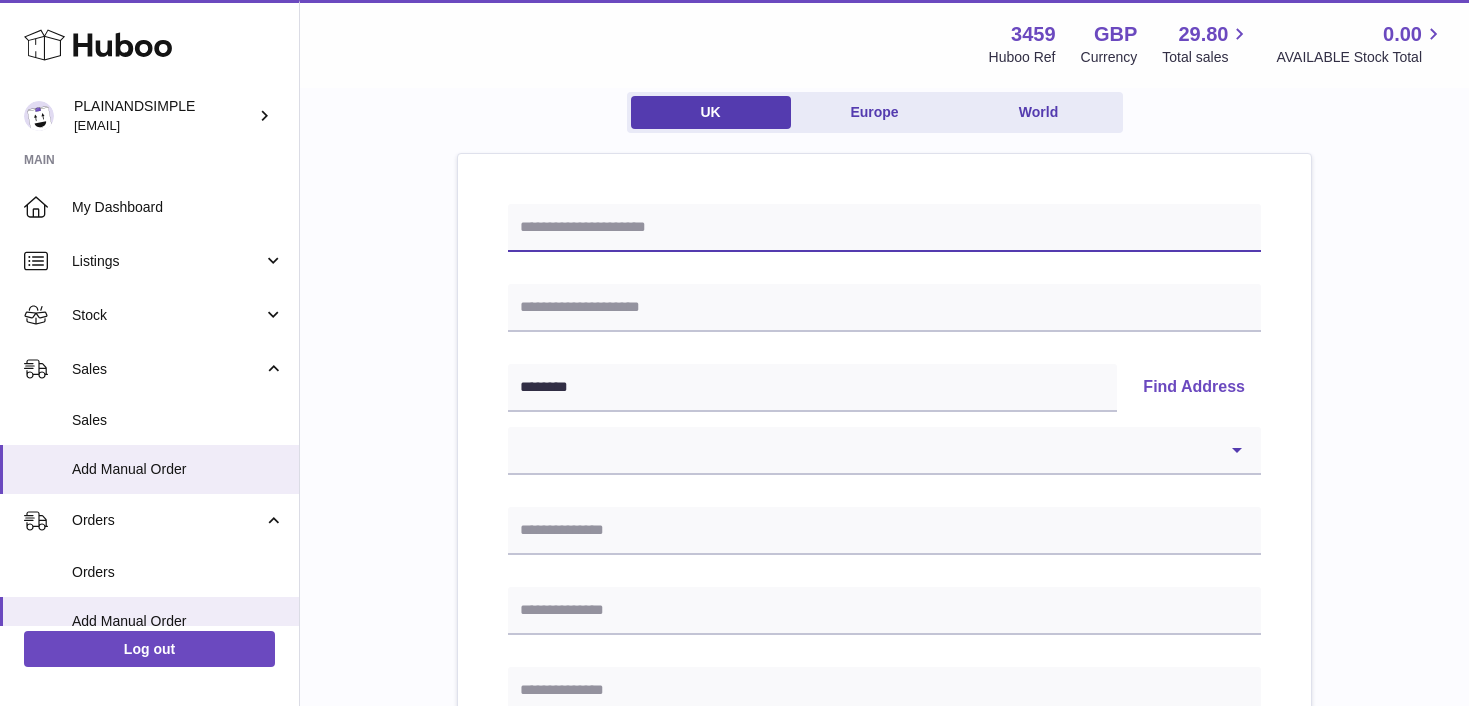 click at bounding box center [884, 228] 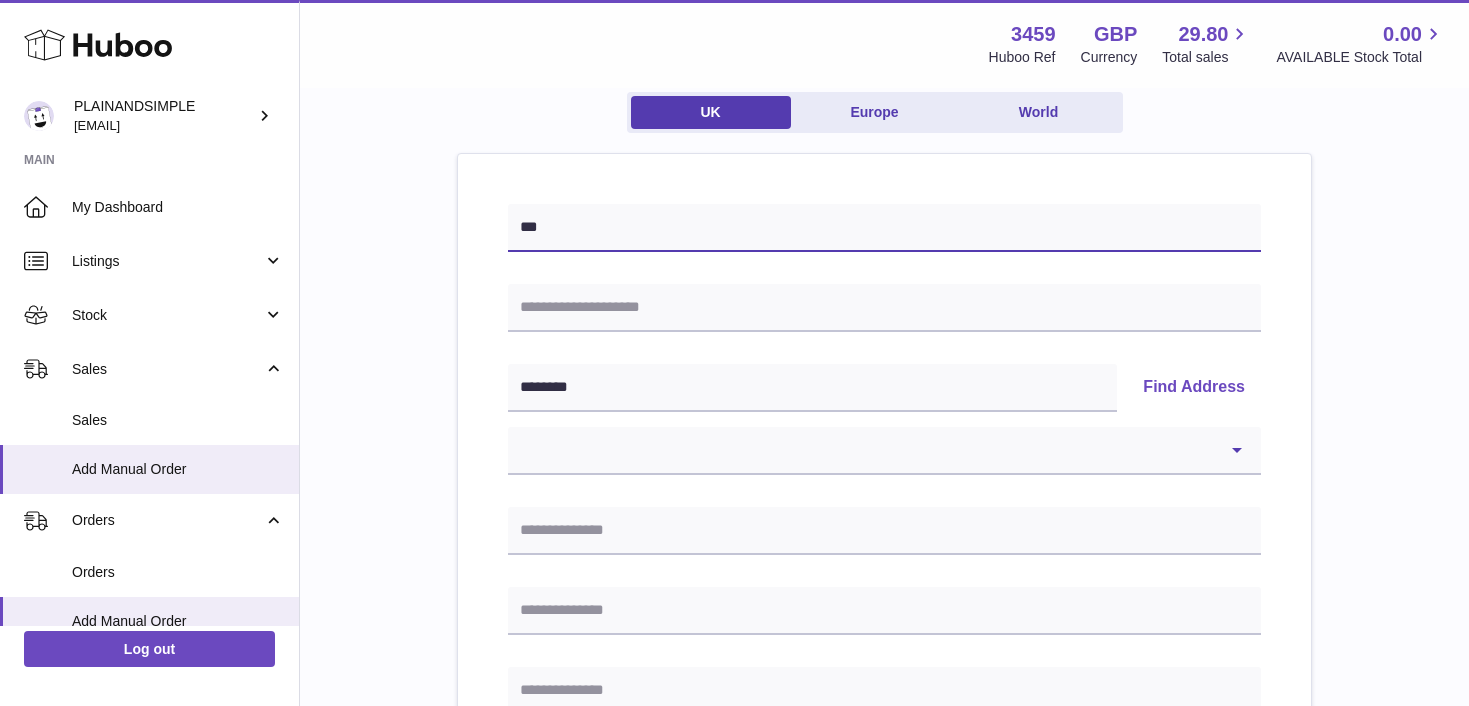 type on "***" 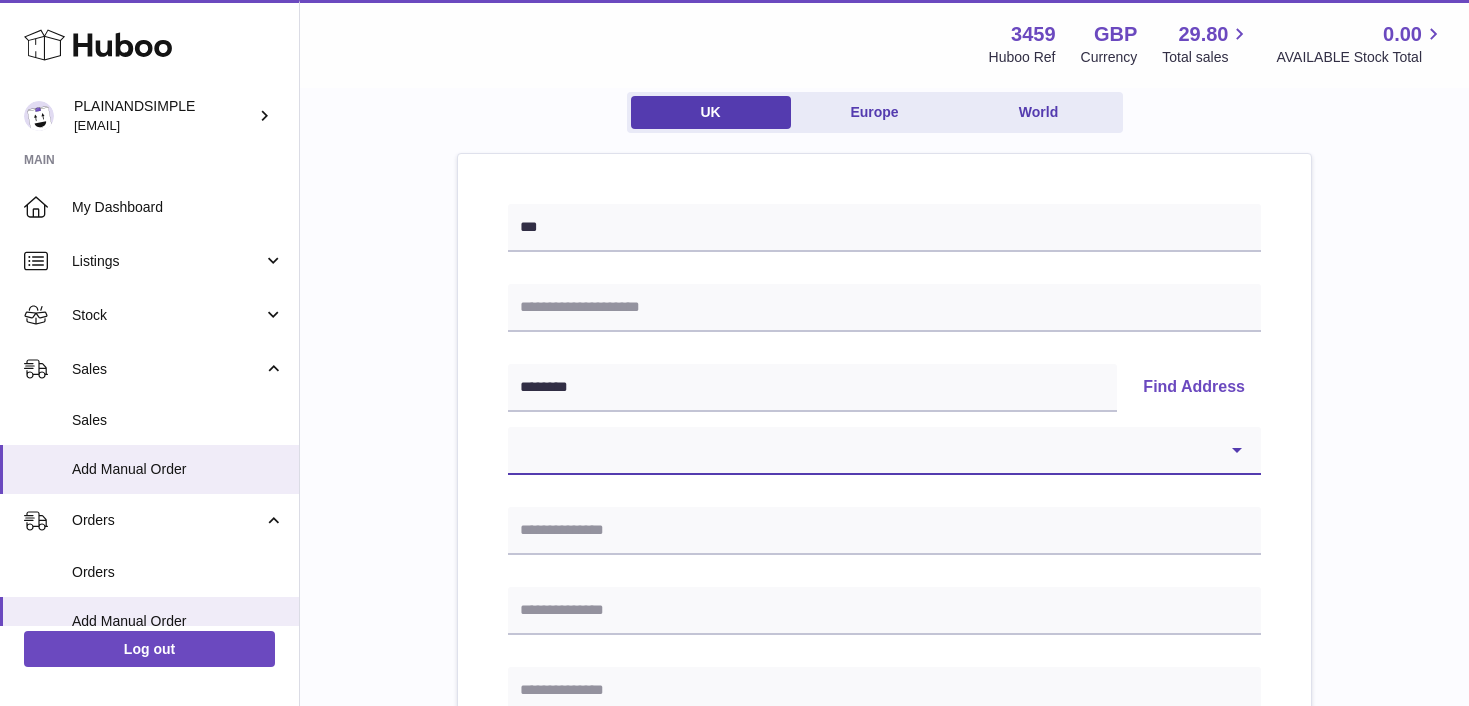 click on "**********" at bounding box center [884, 451] 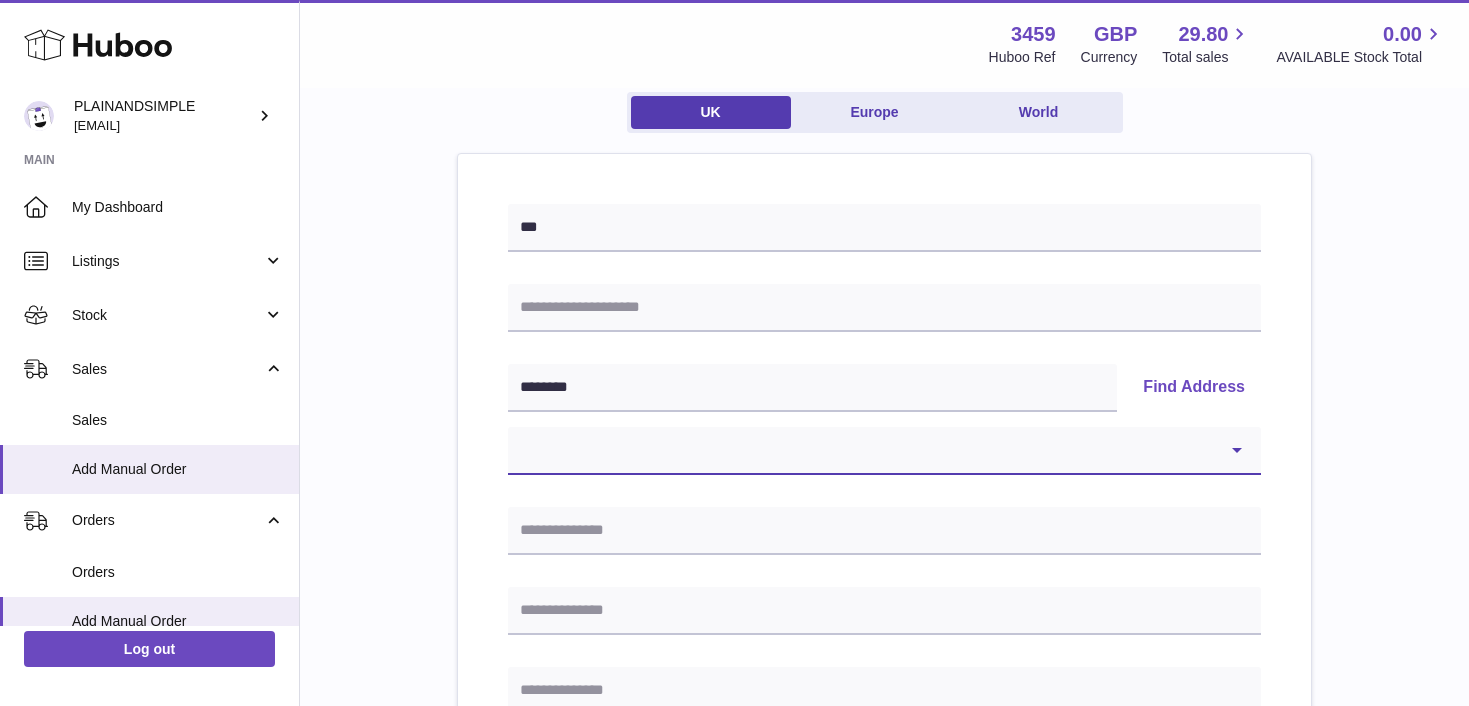 select on "**" 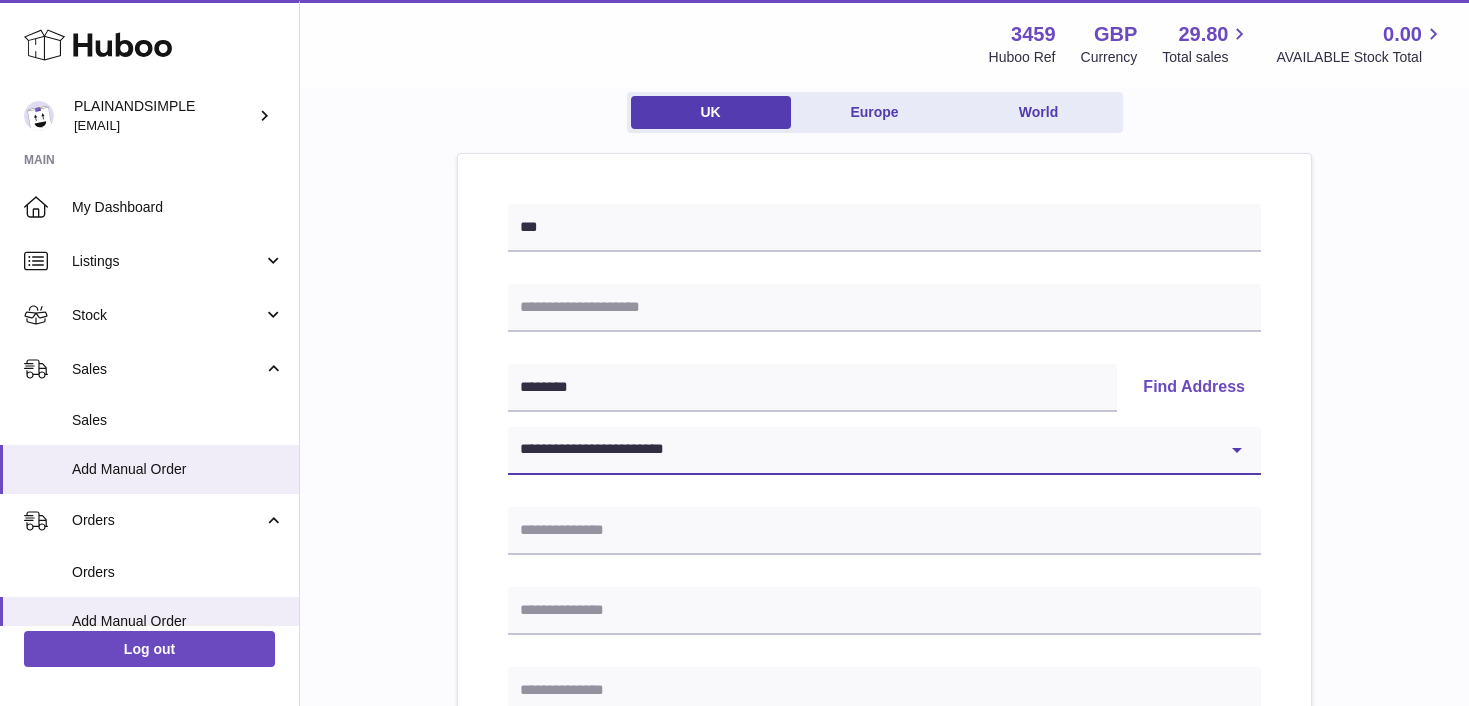 type on "**********" 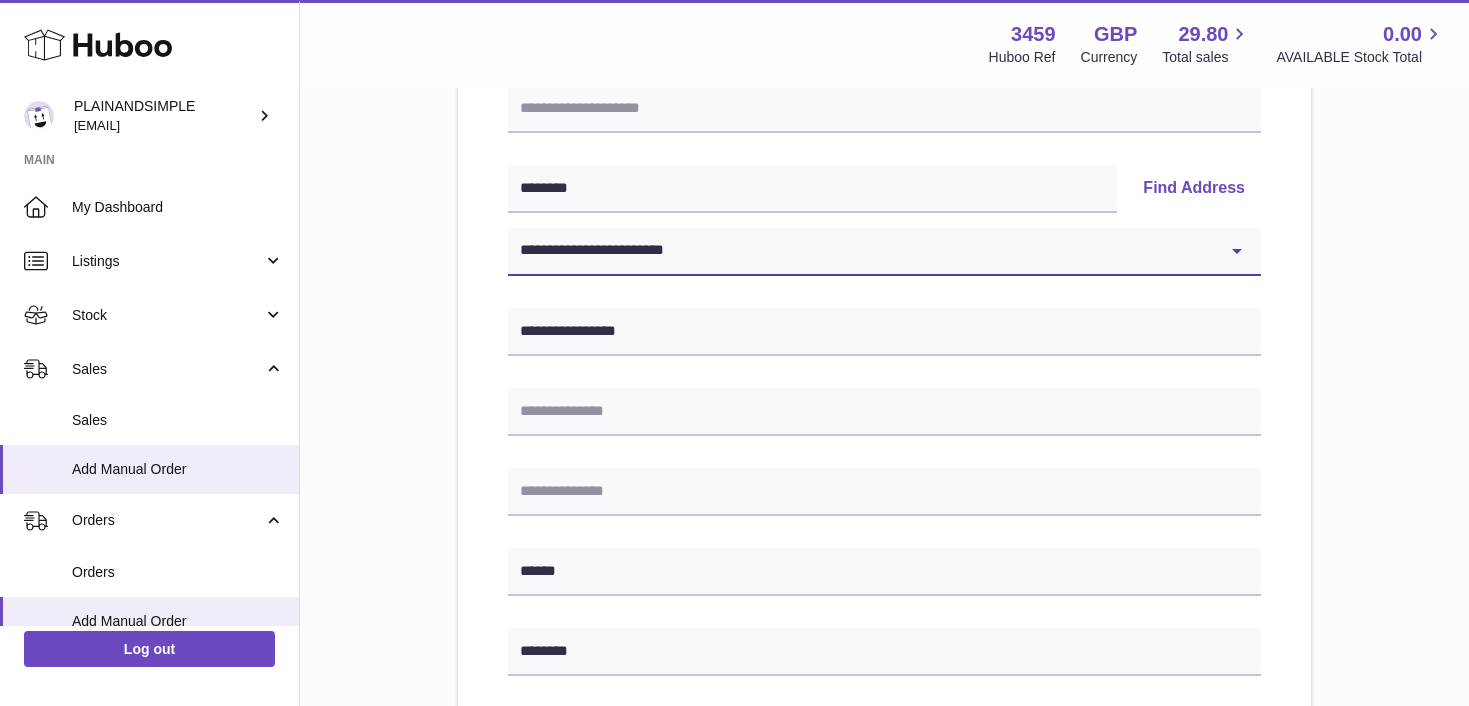 scroll, scrollTop: 242, scrollLeft: 0, axis: vertical 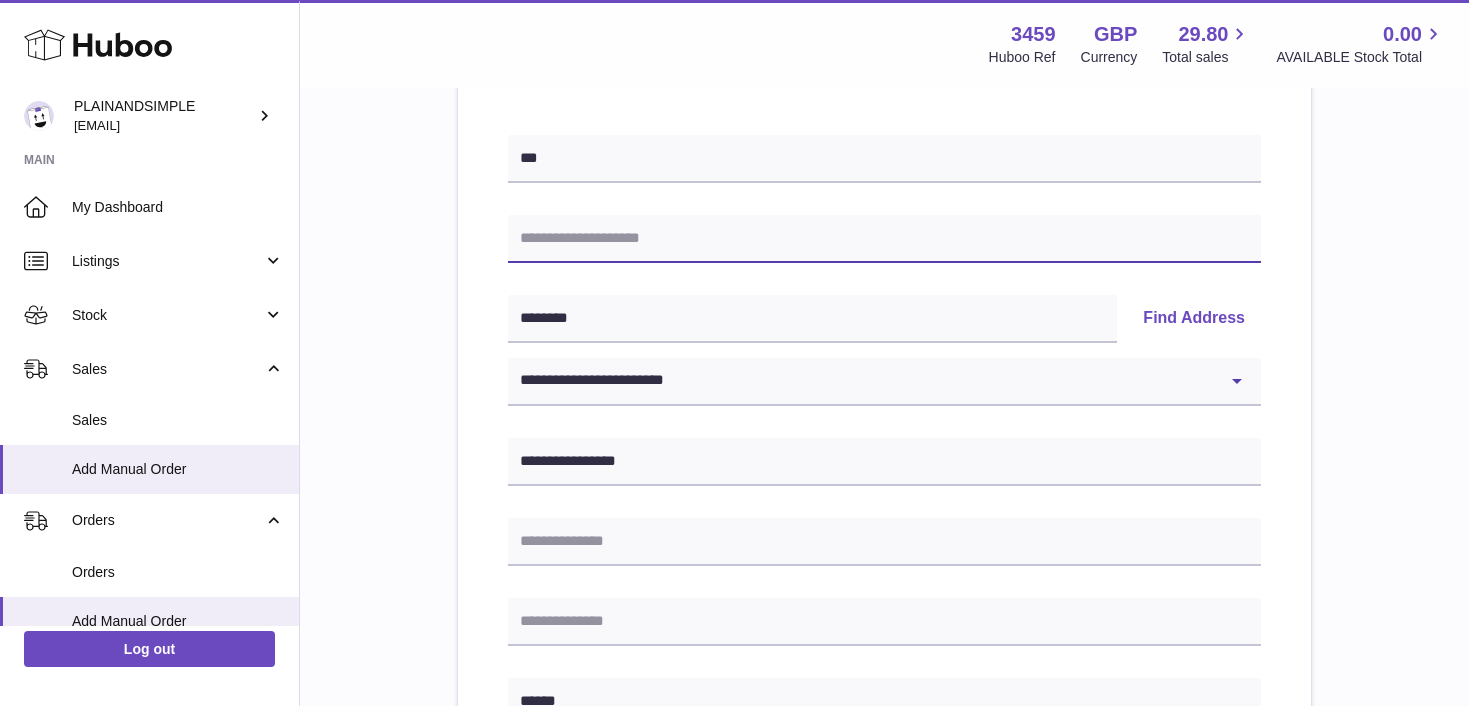 click at bounding box center (884, 239) 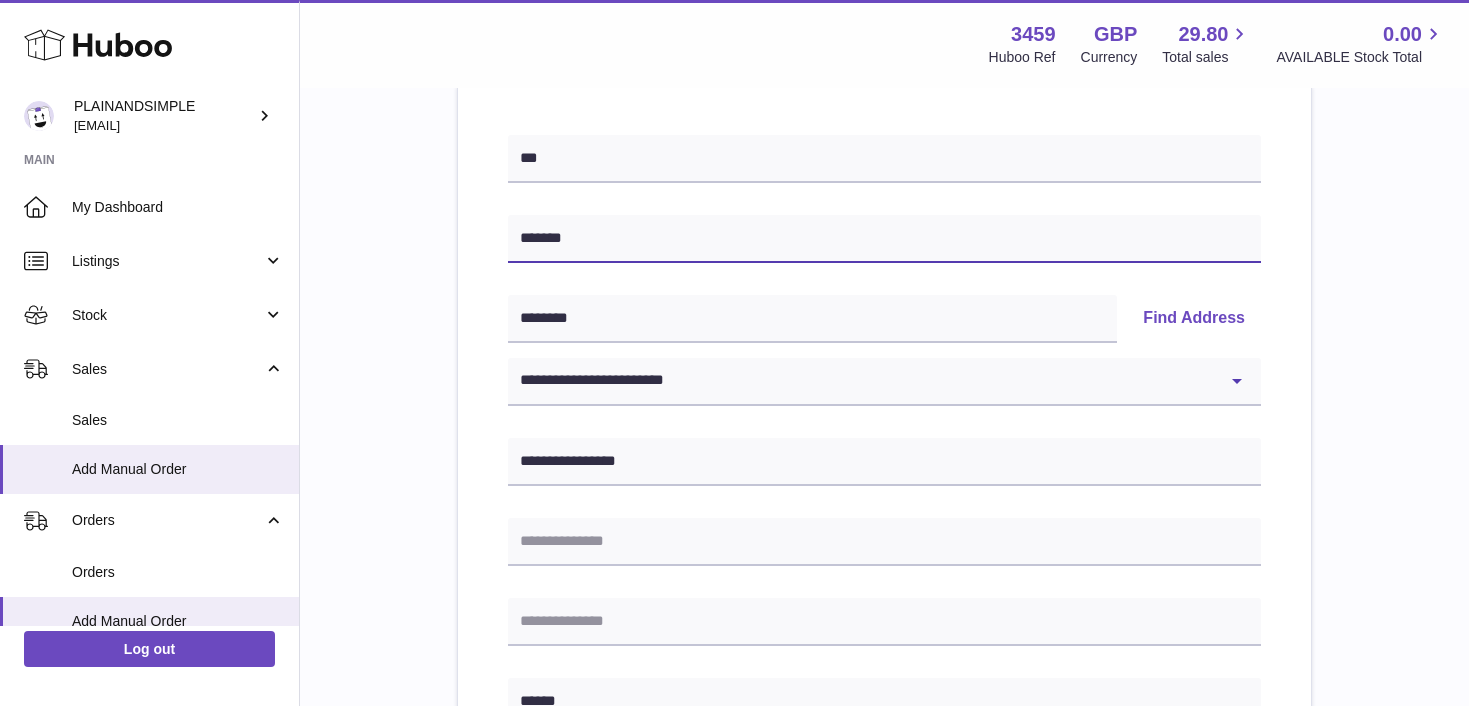 type on "*******" 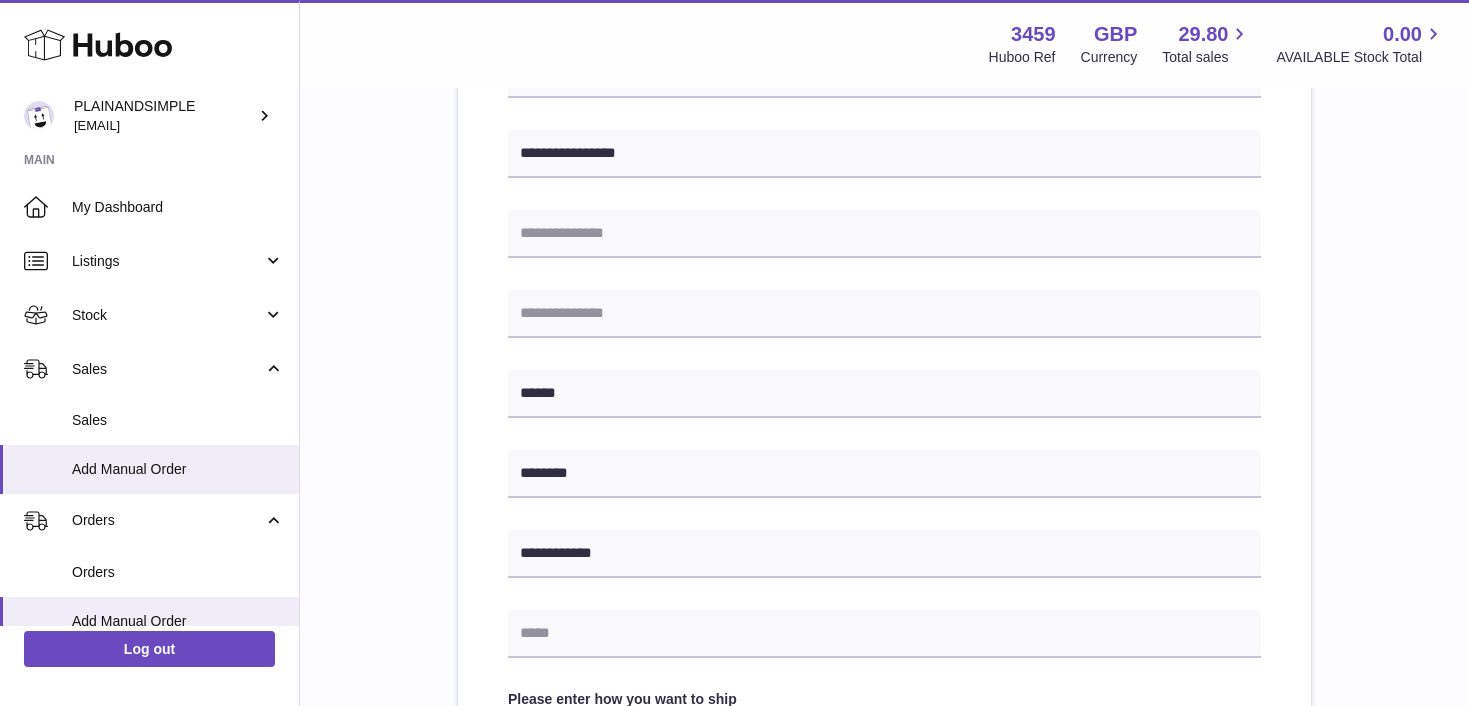 scroll, scrollTop: 845, scrollLeft: 0, axis: vertical 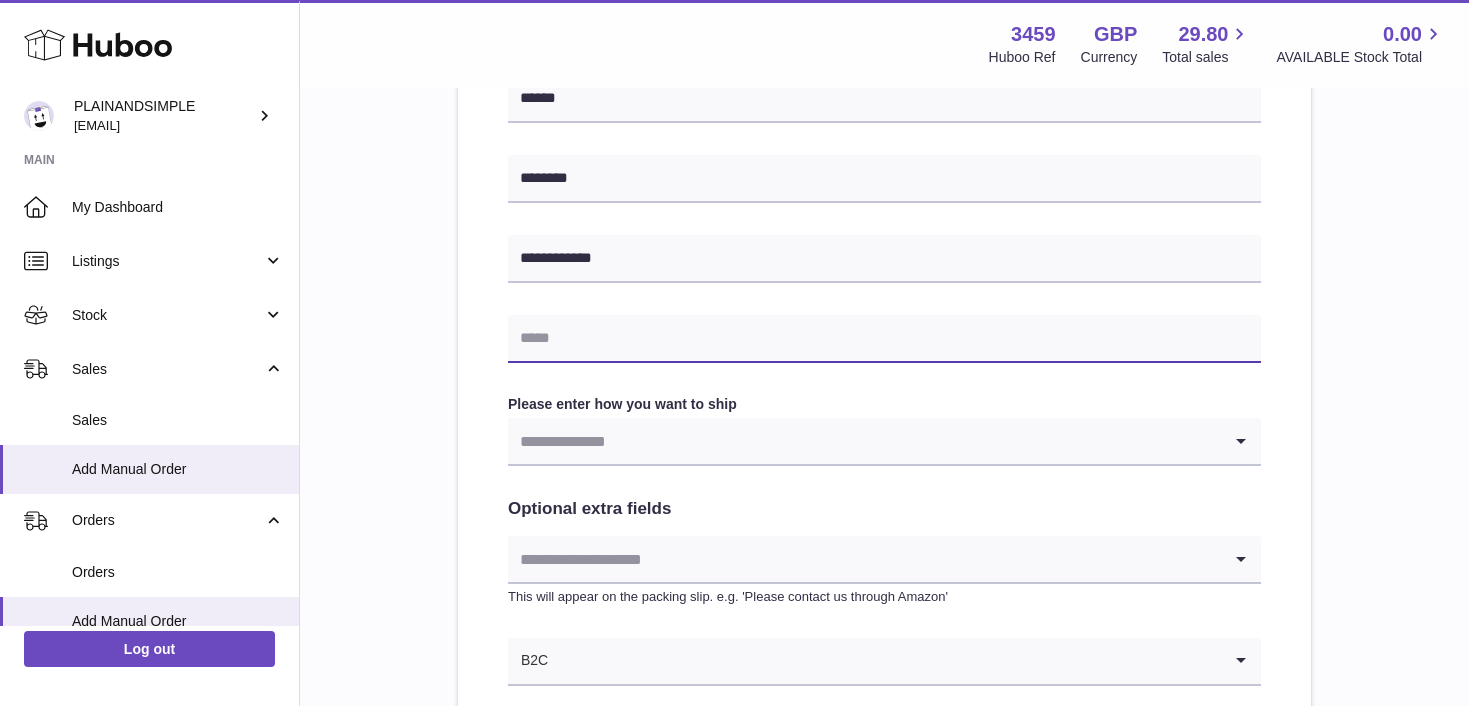 click at bounding box center [884, 339] 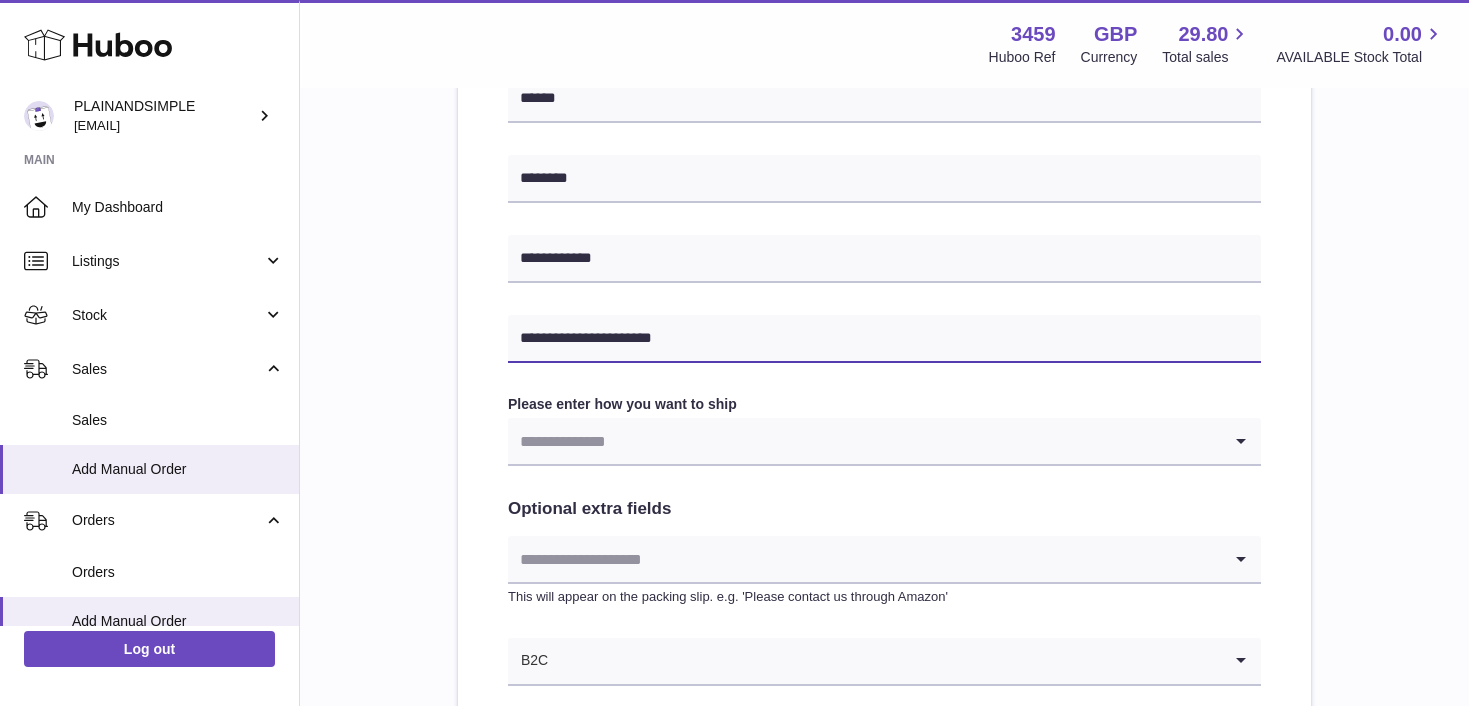 type on "**********" 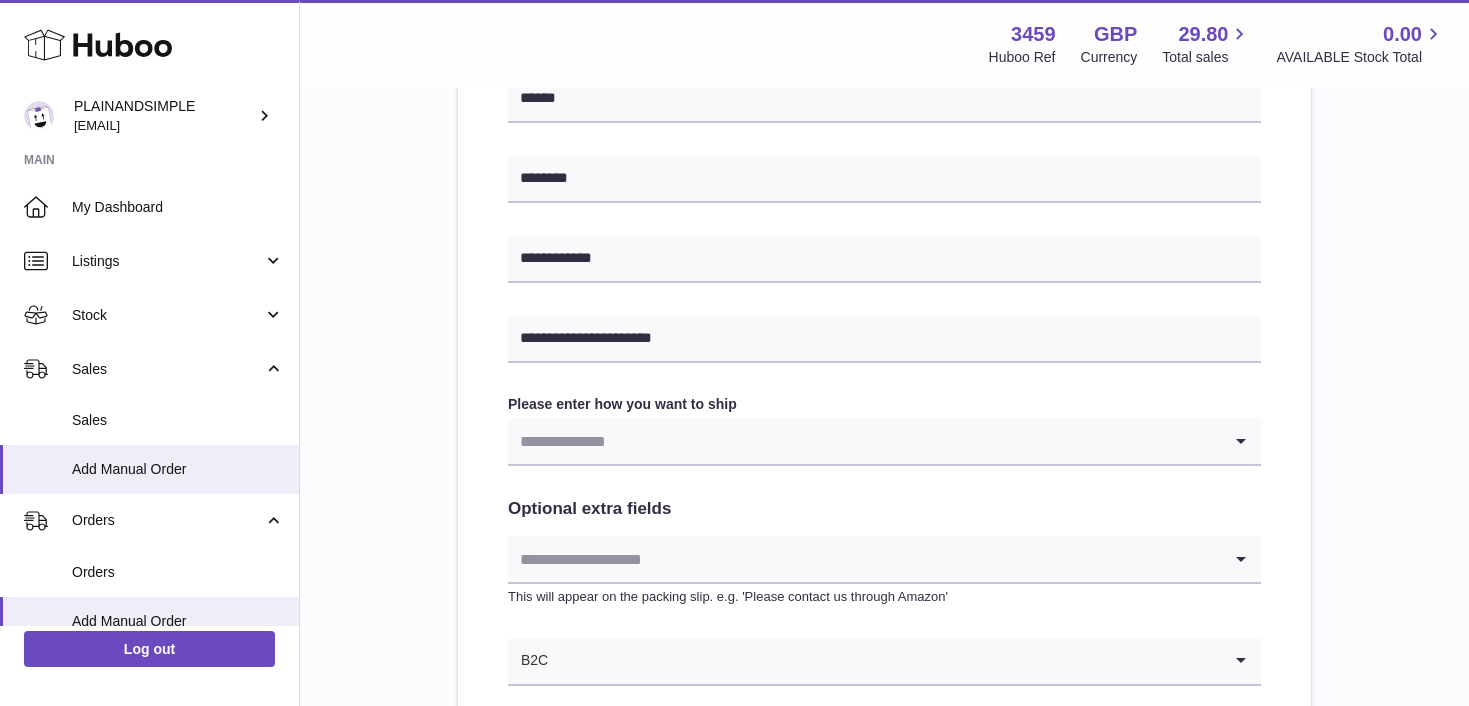 click at bounding box center (864, 441) 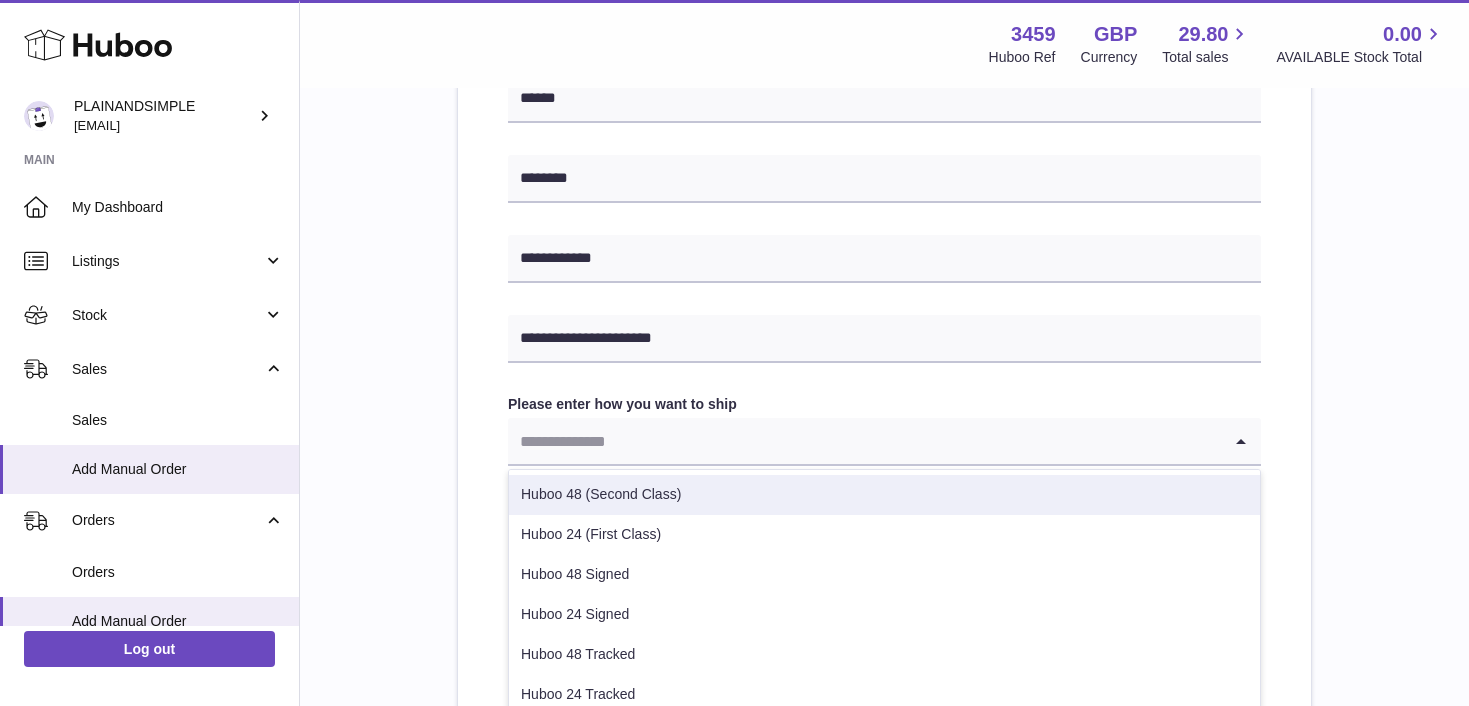 click on "Huboo 48 (Second Class)" at bounding box center [884, 495] 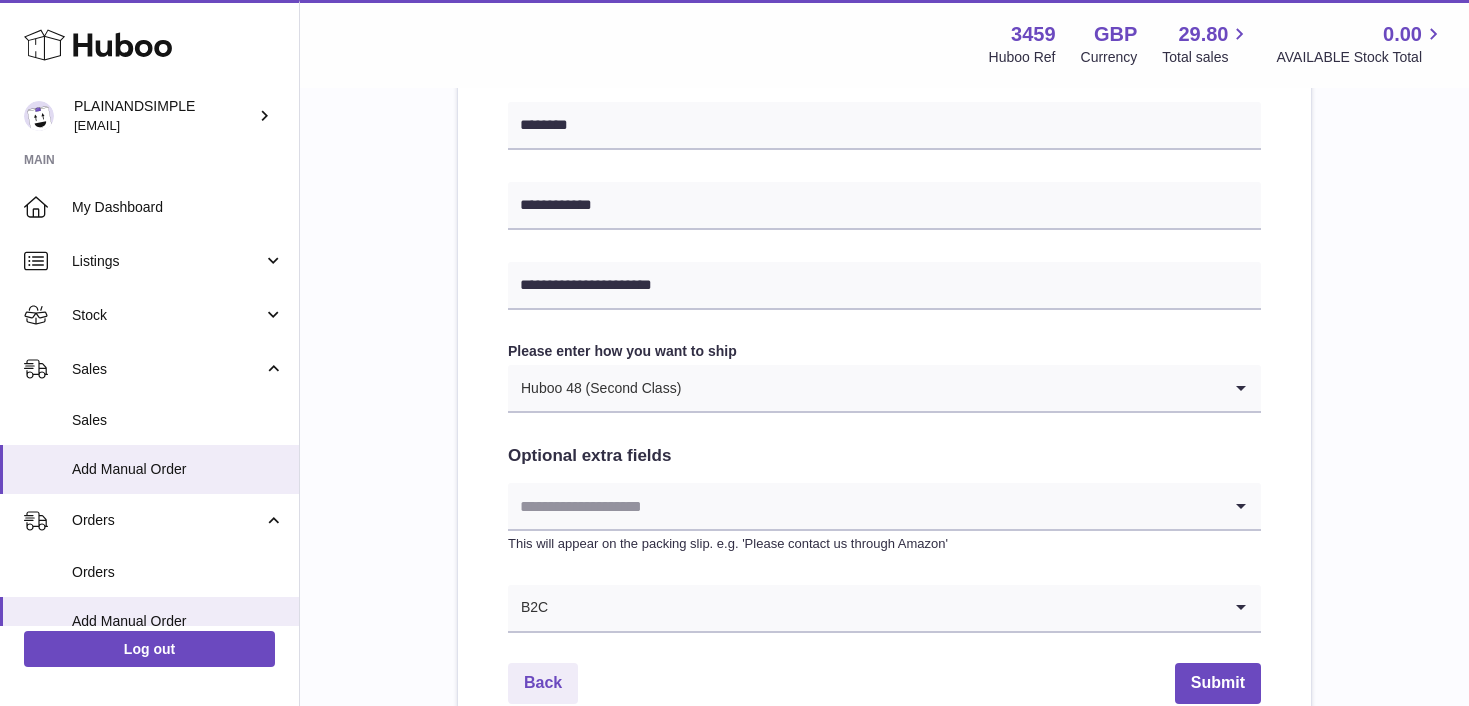 scroll, scrollTop: 989, scrollLeft: 0, axis: vertical 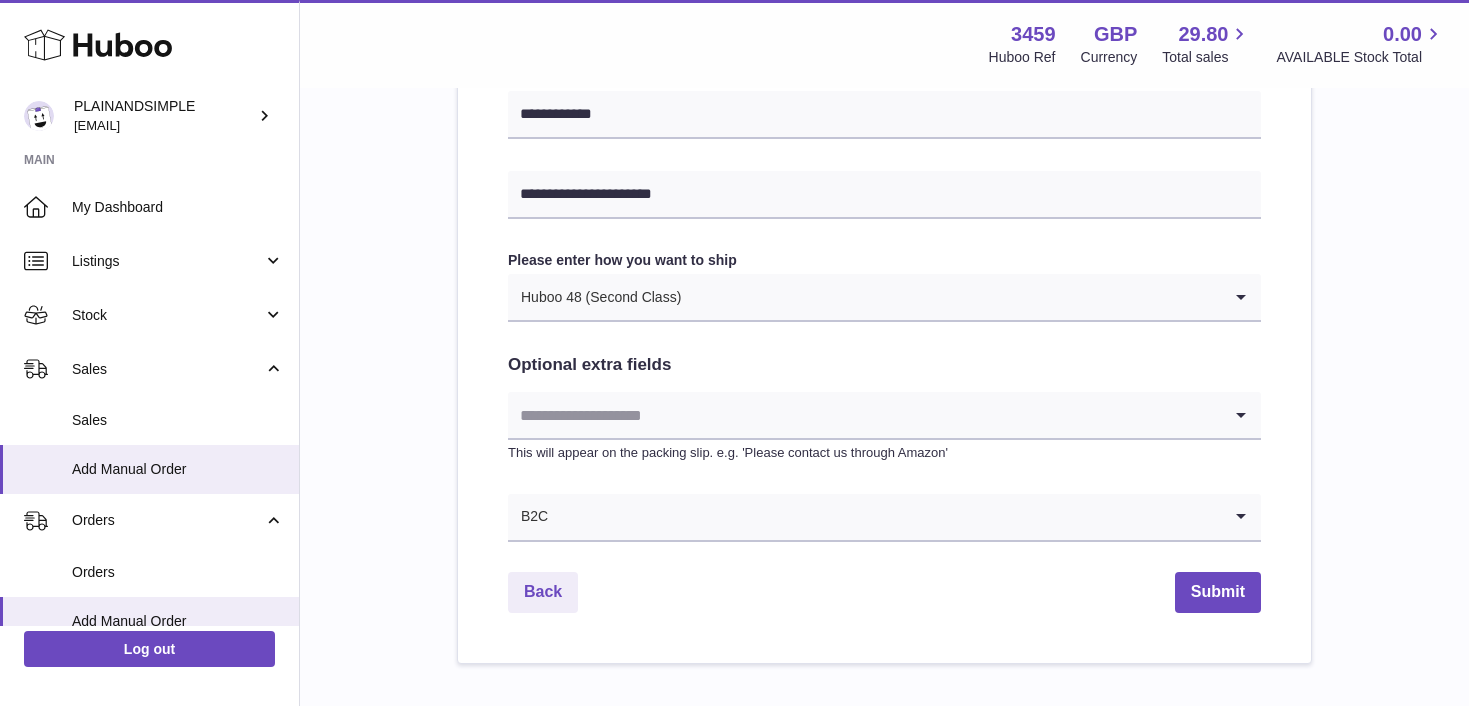 click at bounding box center (864, 415) 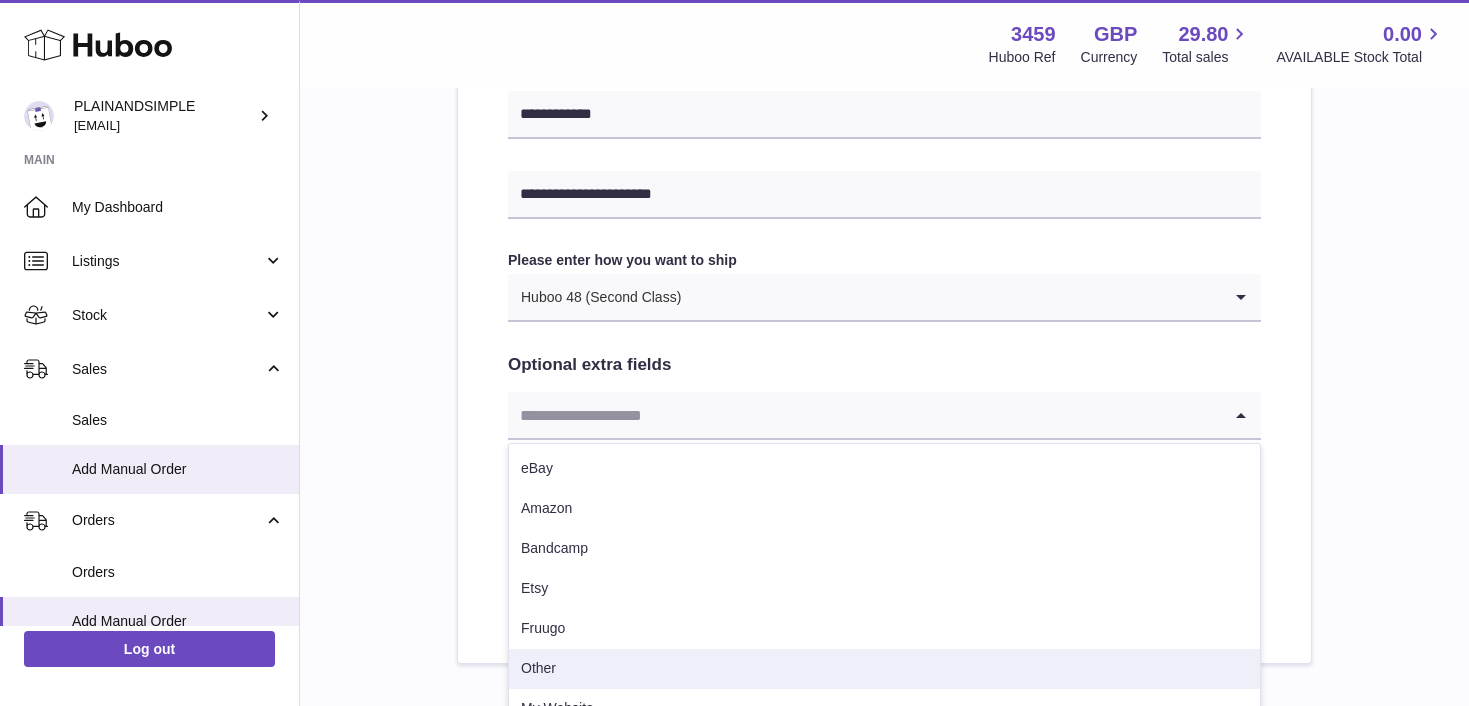 click on "Other" at bounding box center (884, 669) 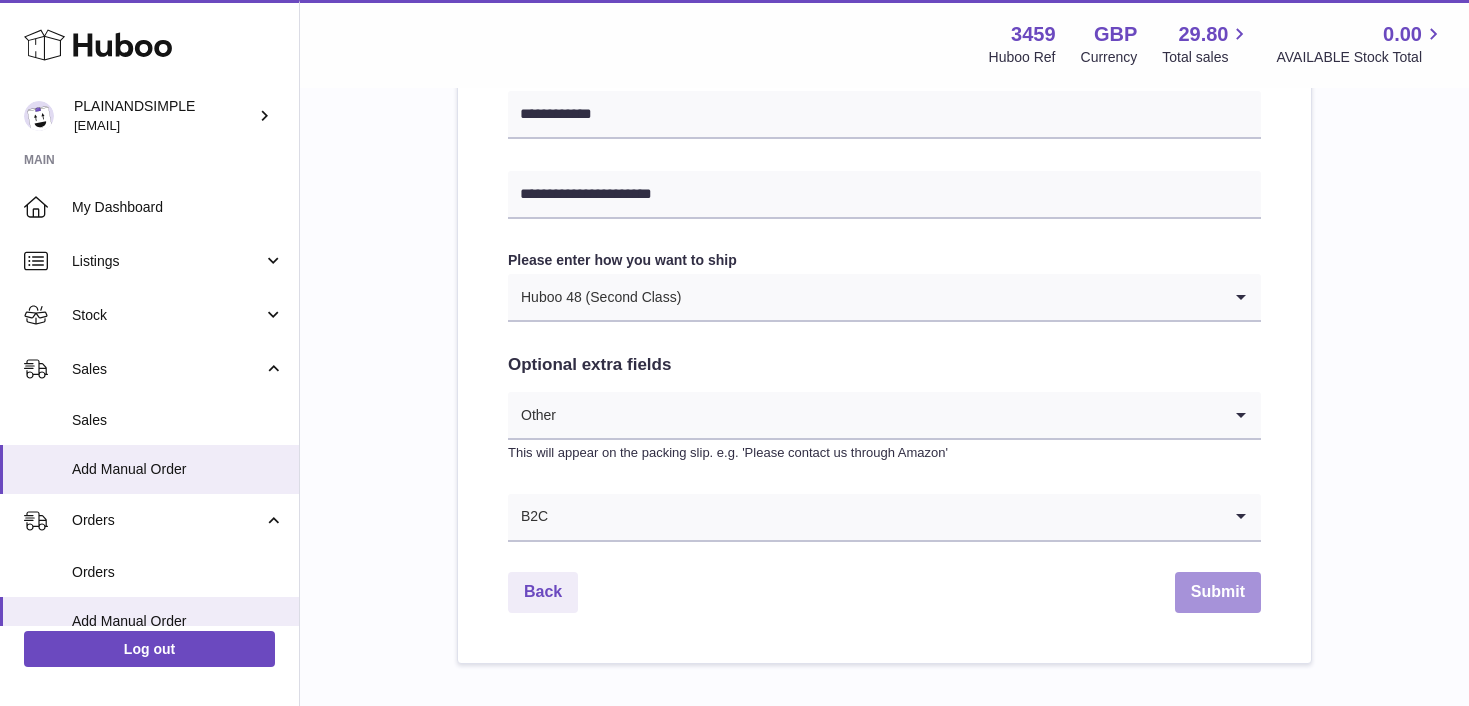 click on "Submit" at bounding box center [1218, 592] 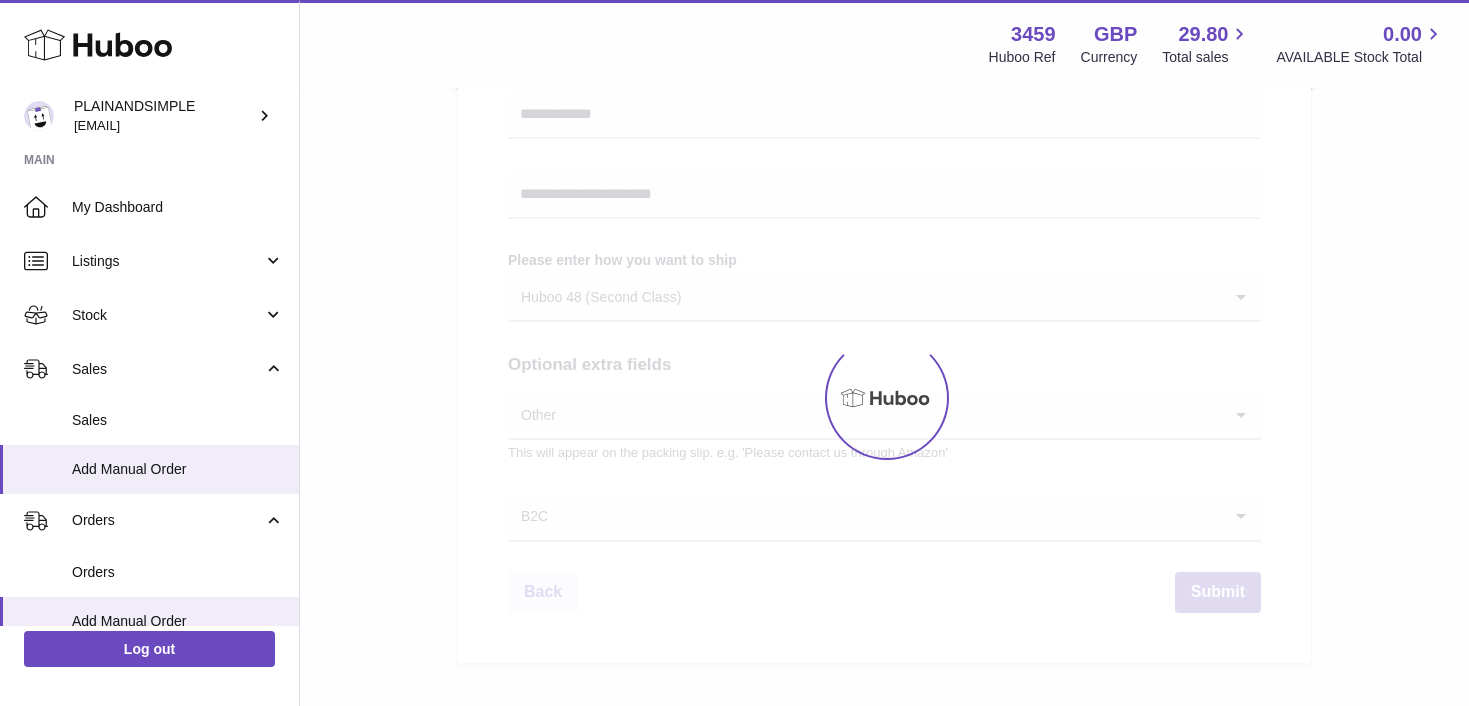 scroll, scrollTop: 0, scrollLeft: 0, axis: both 